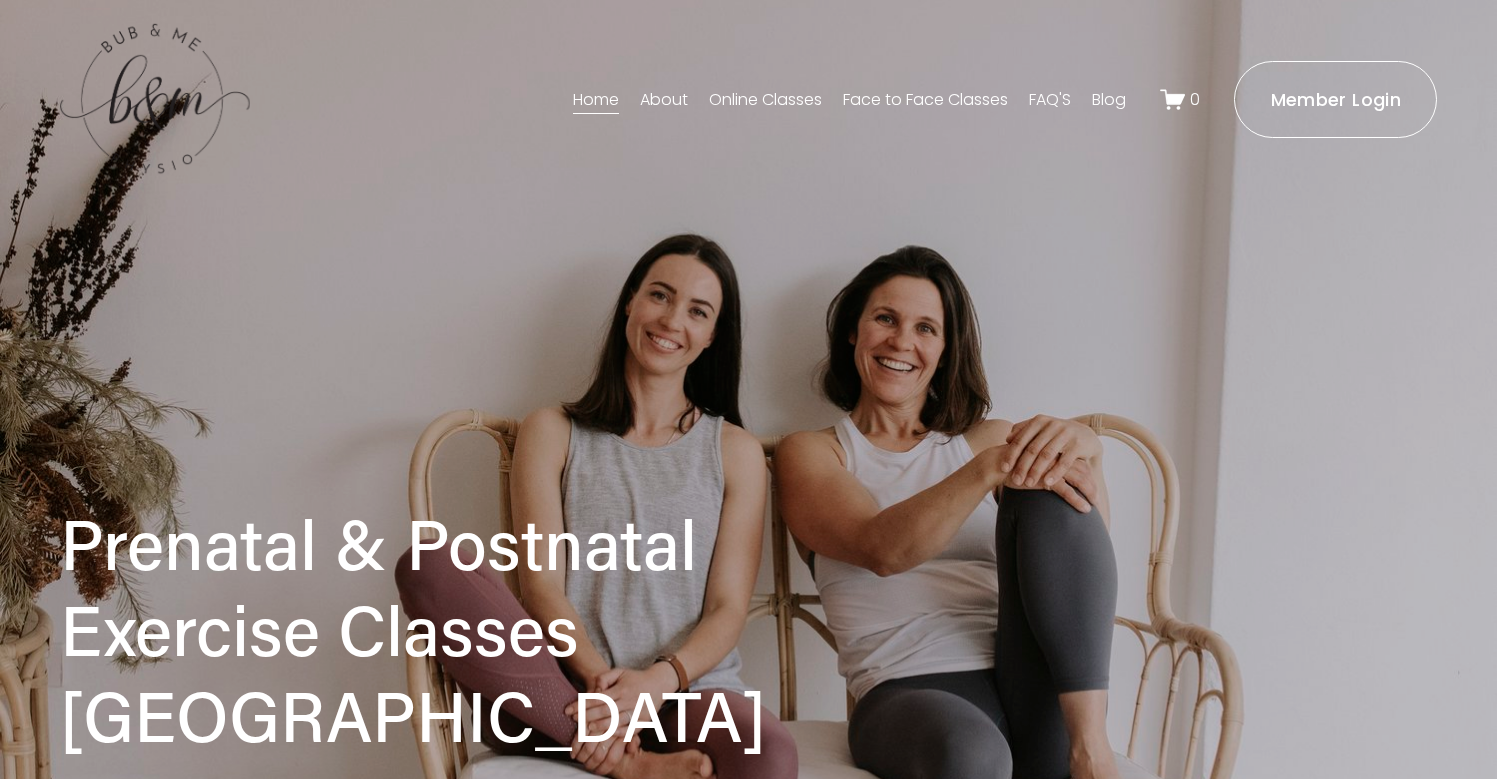 scroll, scrollTop: 0, scrollLeft: 0, axis: both 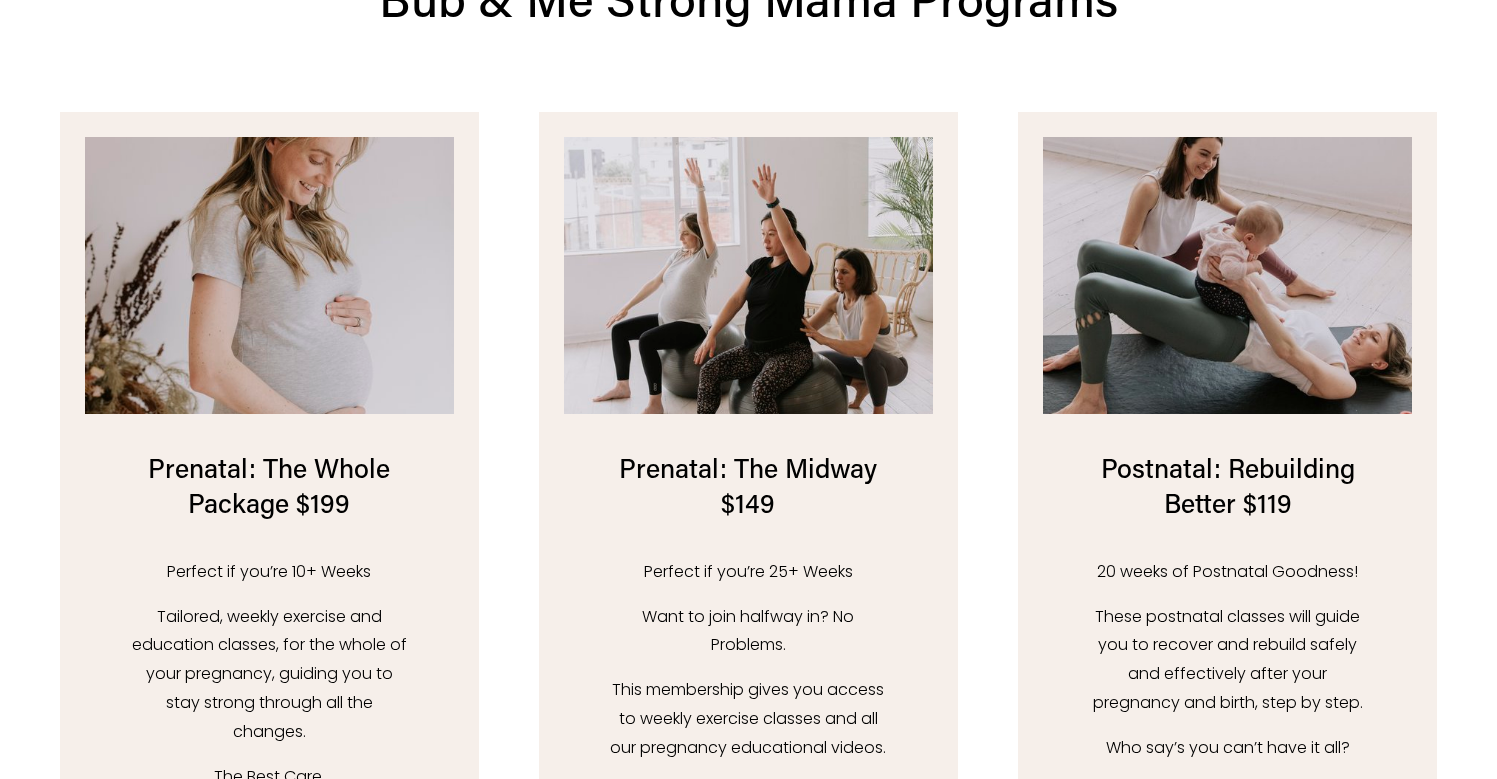 click 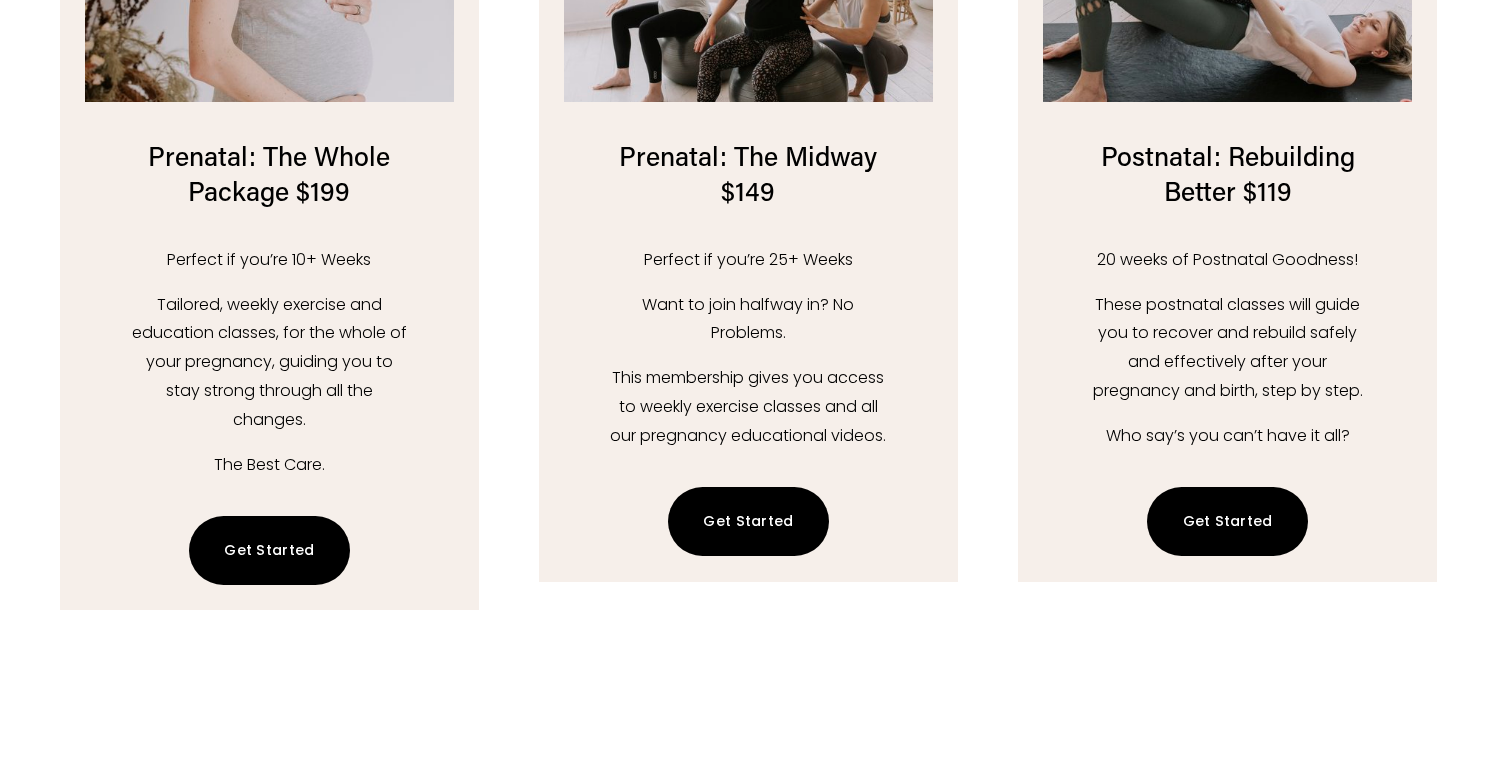click on "Get Started" 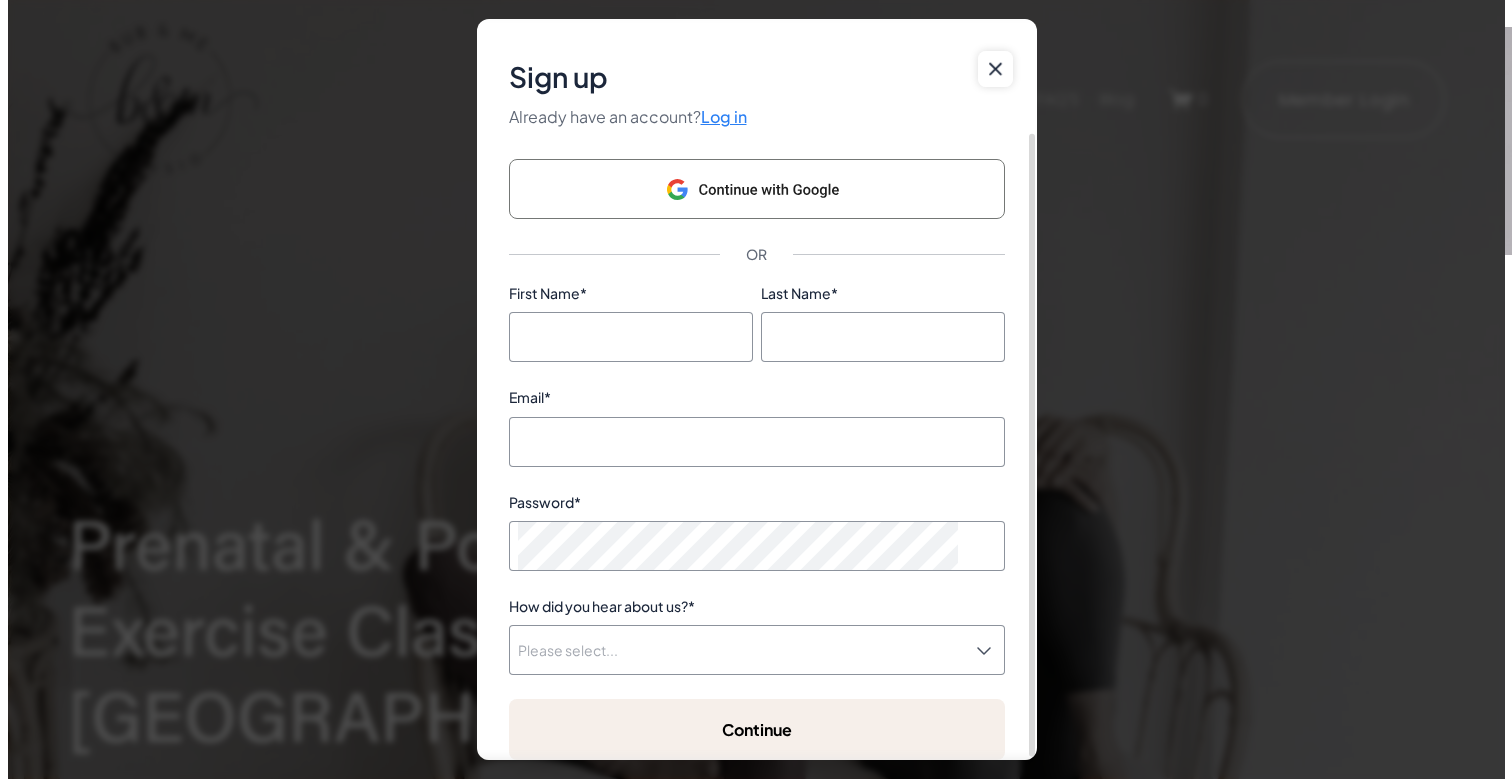 scroll, scrollTop: 0, scrollLeft: 0, axis: both 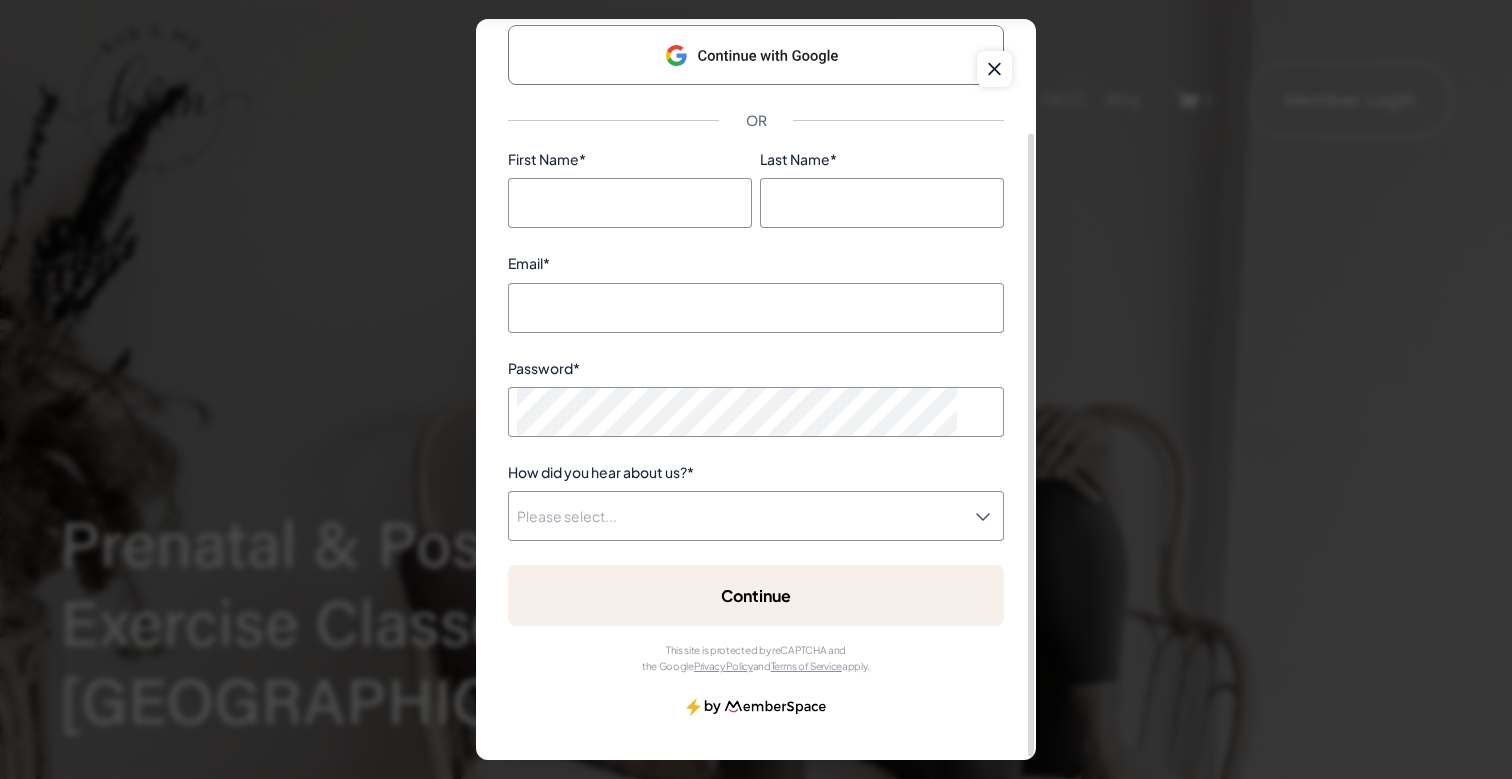 click 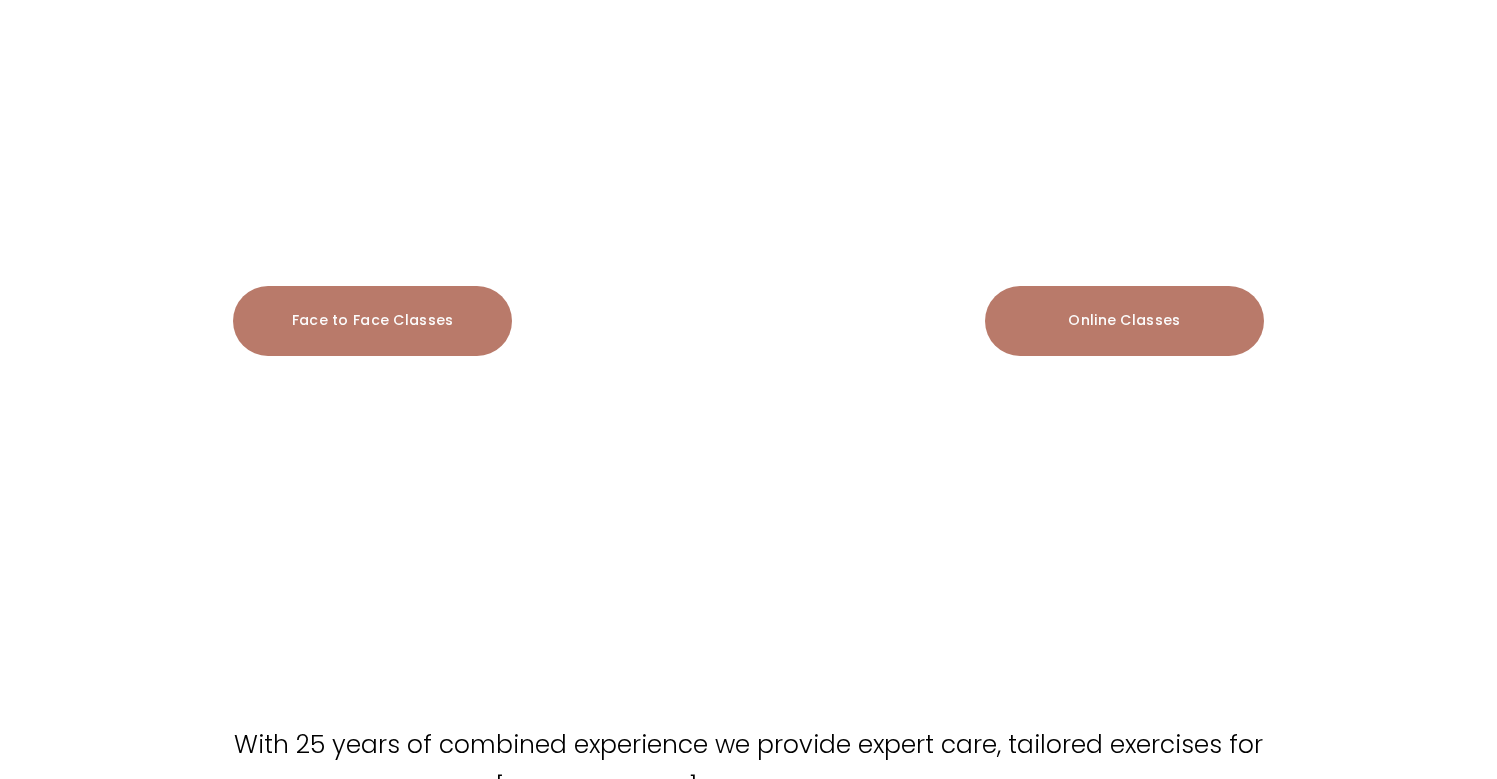 scroll, scrollTop: 2321, scrollLeft: 0, axis: vertical 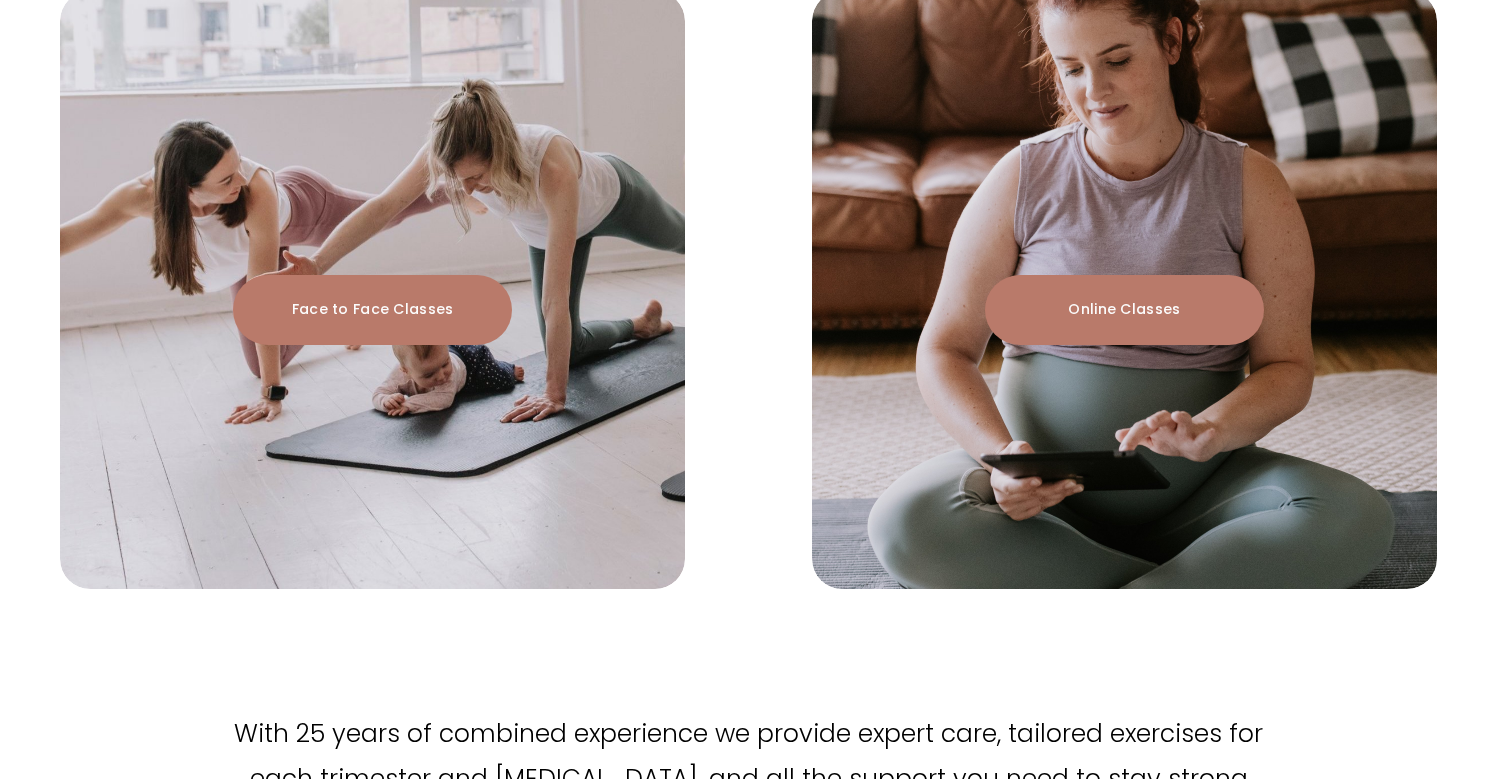 click on "Online Classes" at bounding box center [1124, 310] 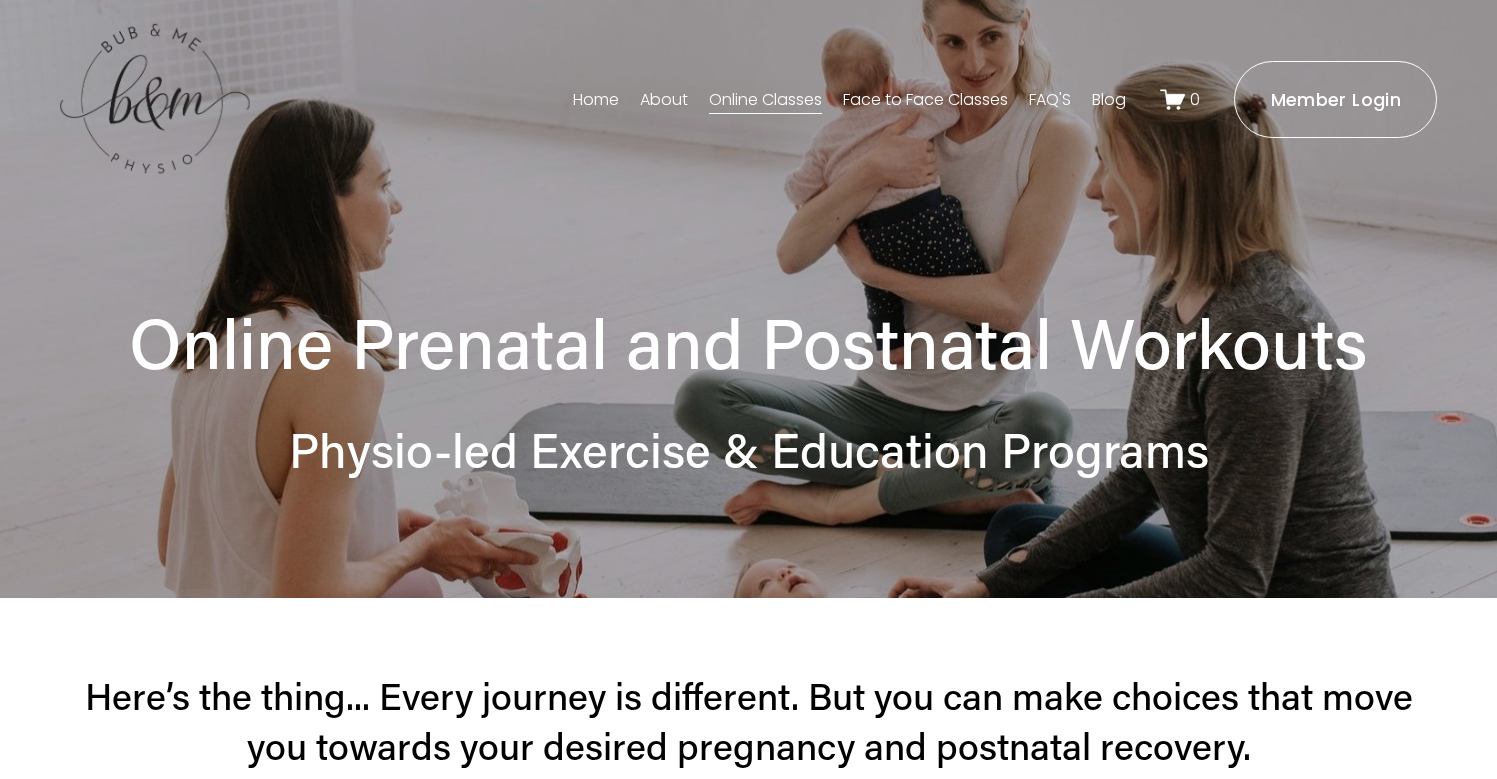 scroll, scrollTop: 221, scrollLeft: 0, axis: vertical 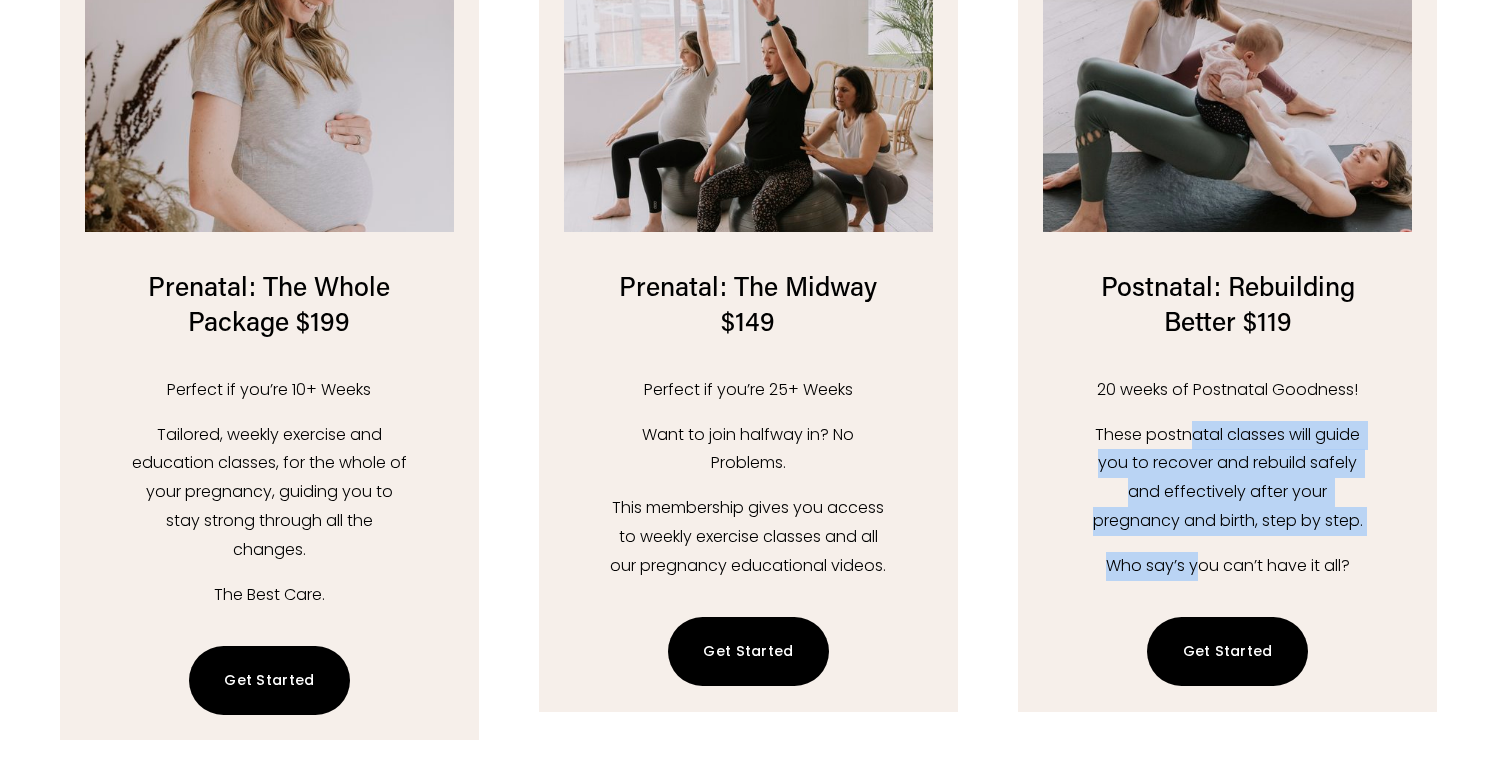 drag, startPoint x: 1192, startPoint y: 430, endPoint x: 1199, endPoint y: 545, distance: 115.212845 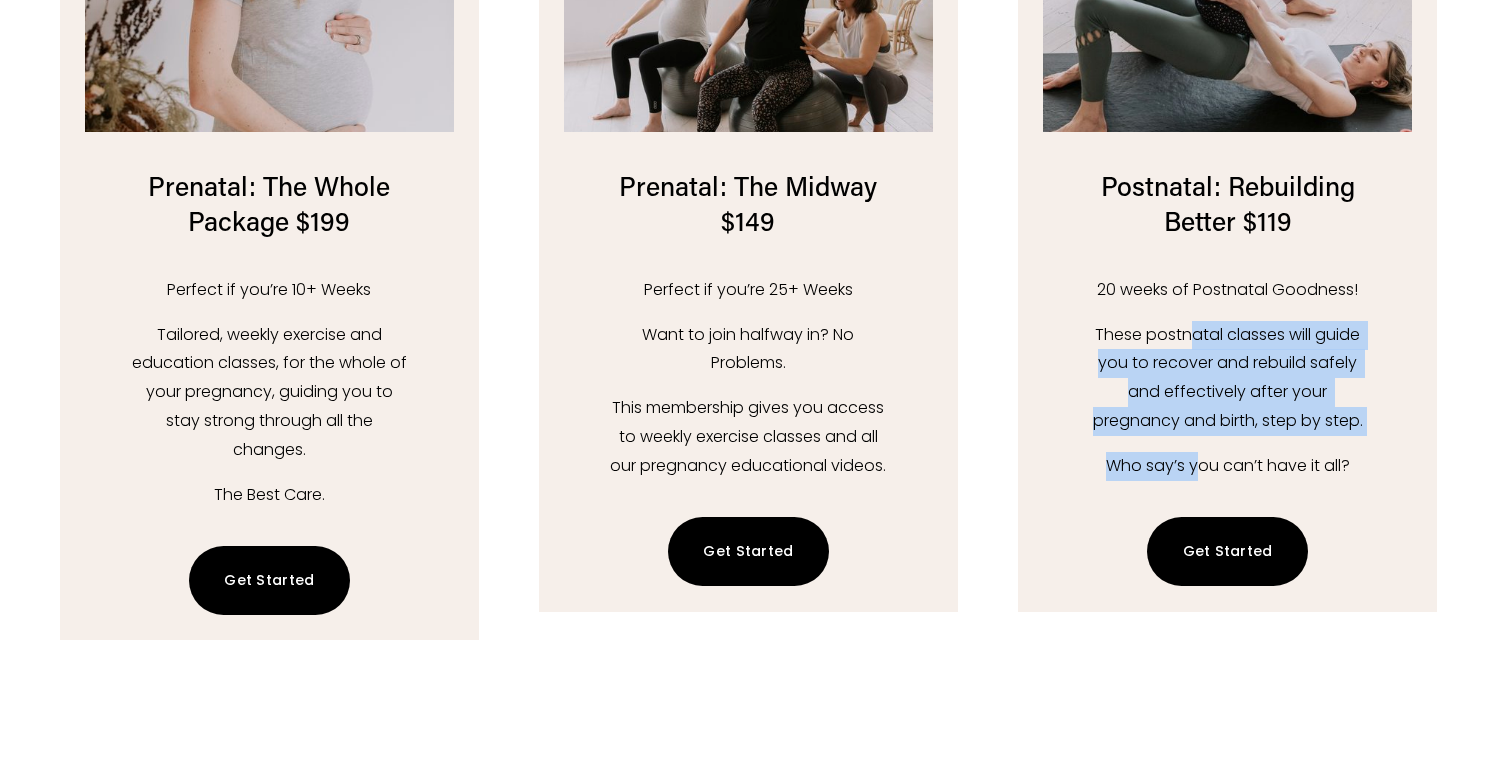 scroll, scrollTop: 2894, scrollLeft: 0, axis: vertical 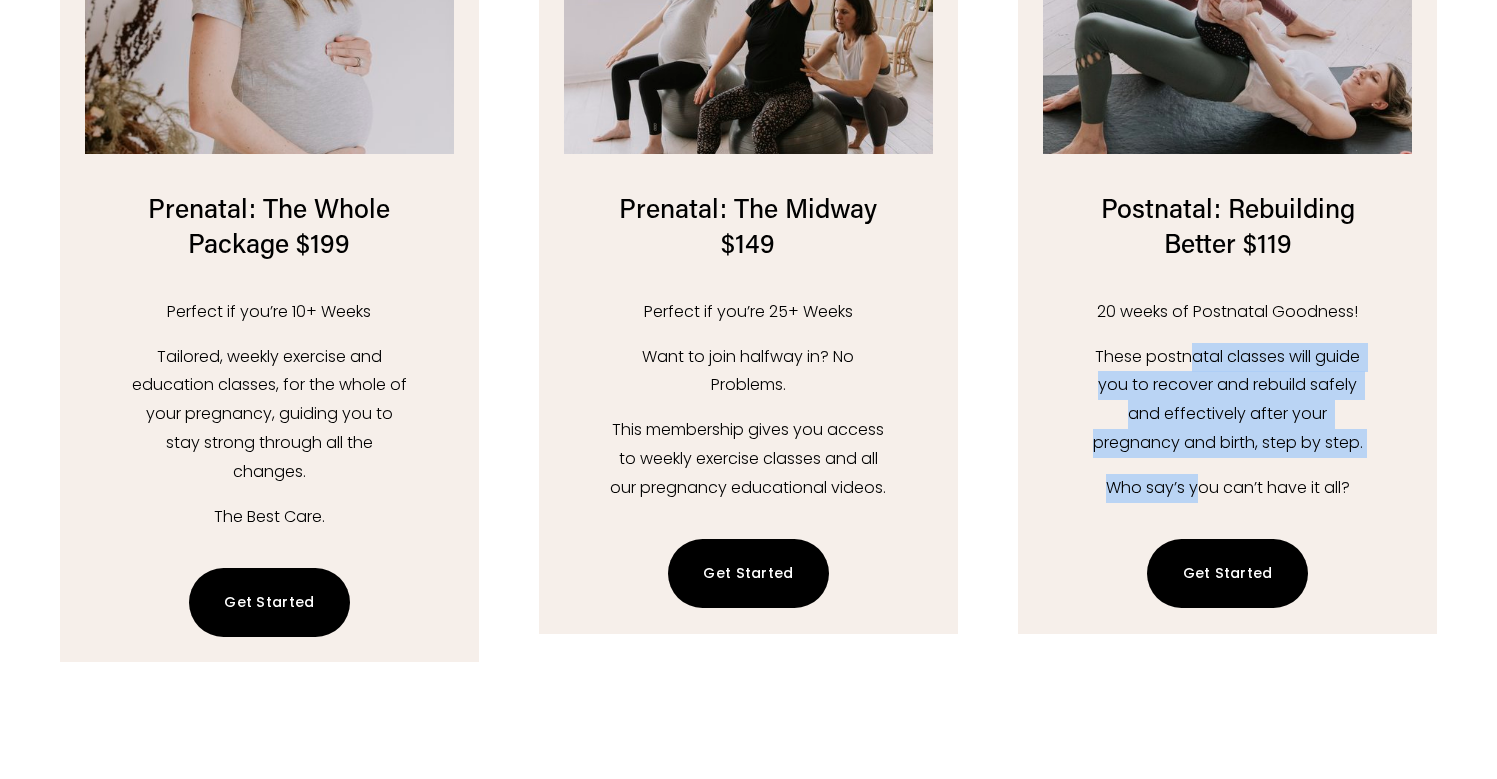 click on "Get Started" 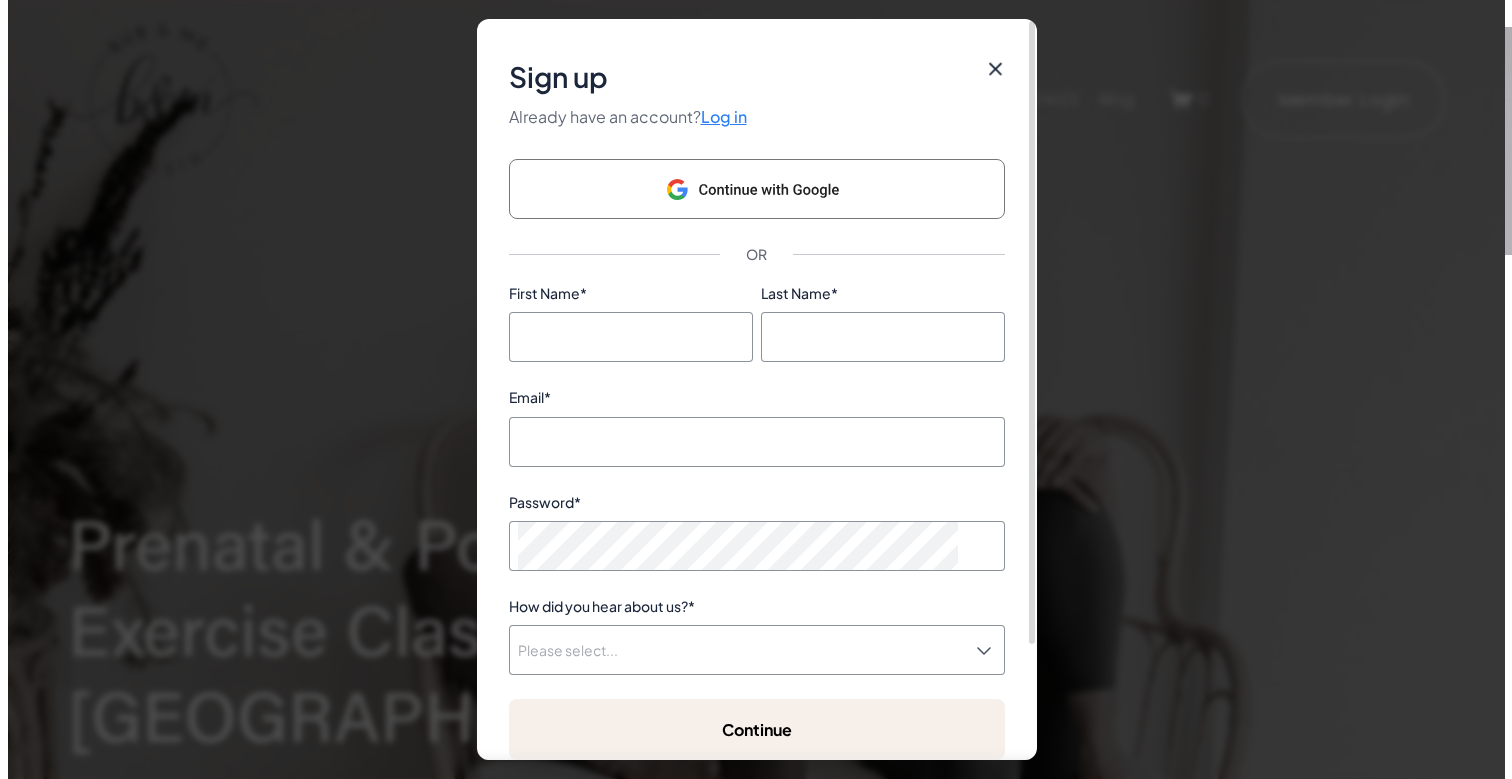 scroll, scrollTop: 0, scrollLeft: 0, axis: both 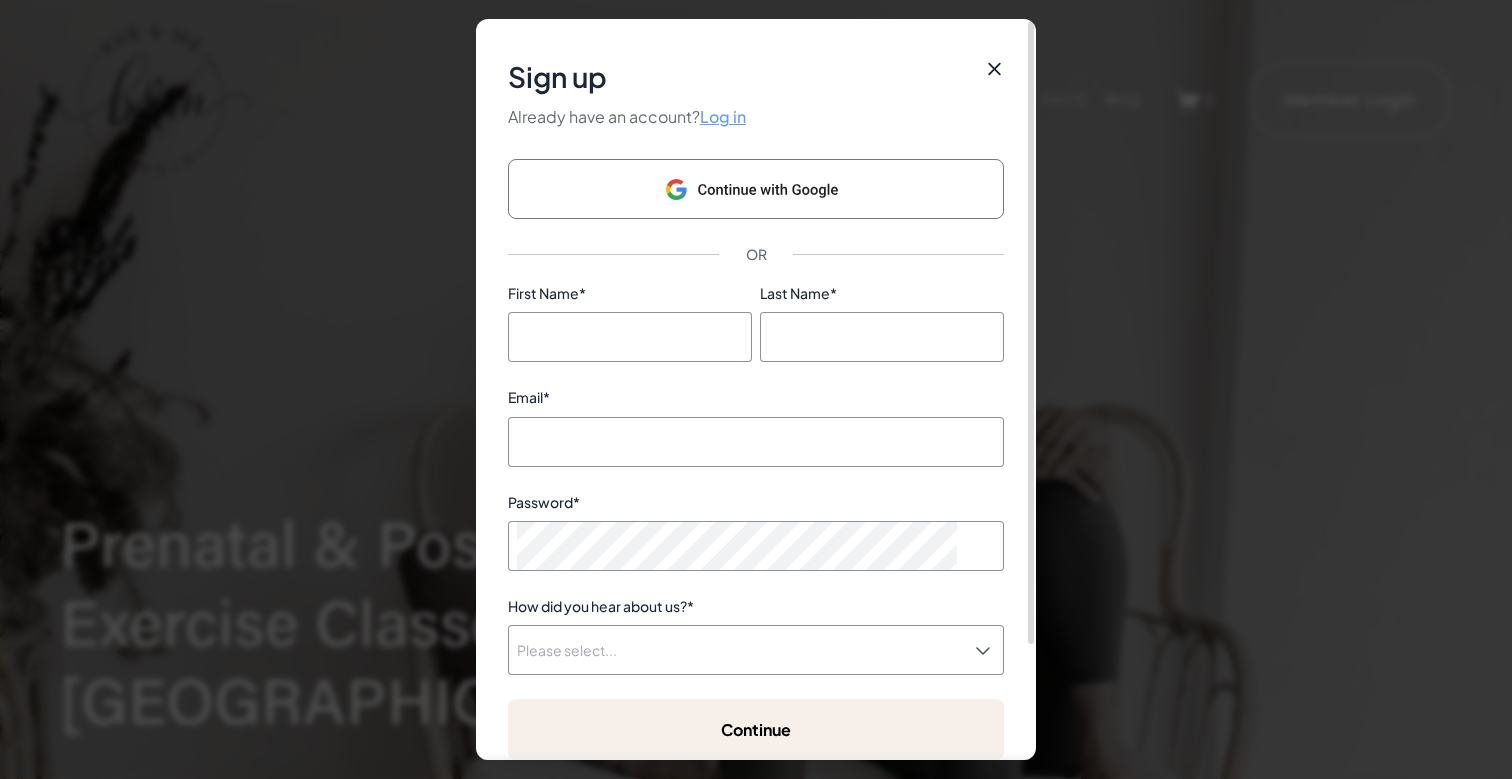 click on "Log in" 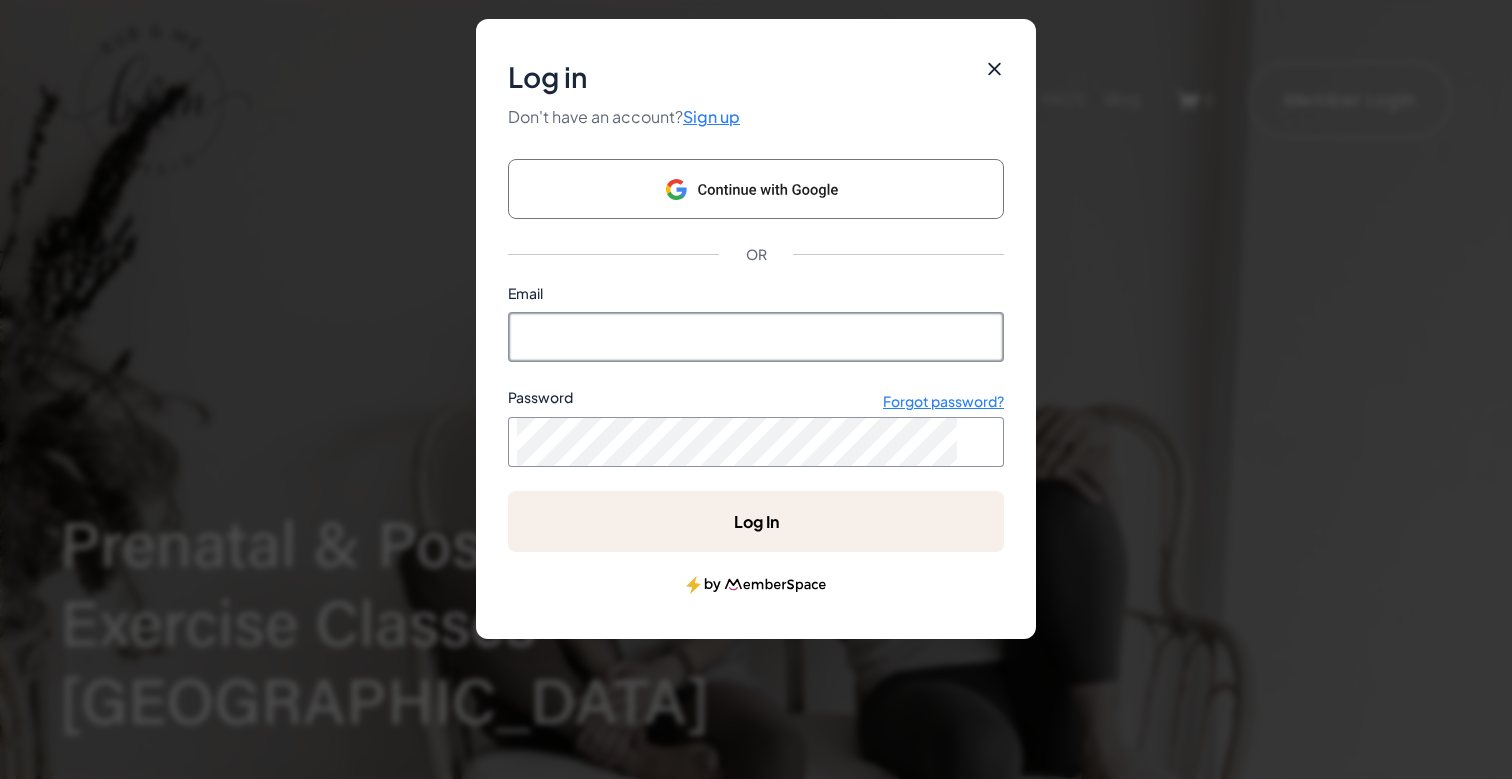 type on "ebonymicevski@hotmail.com" 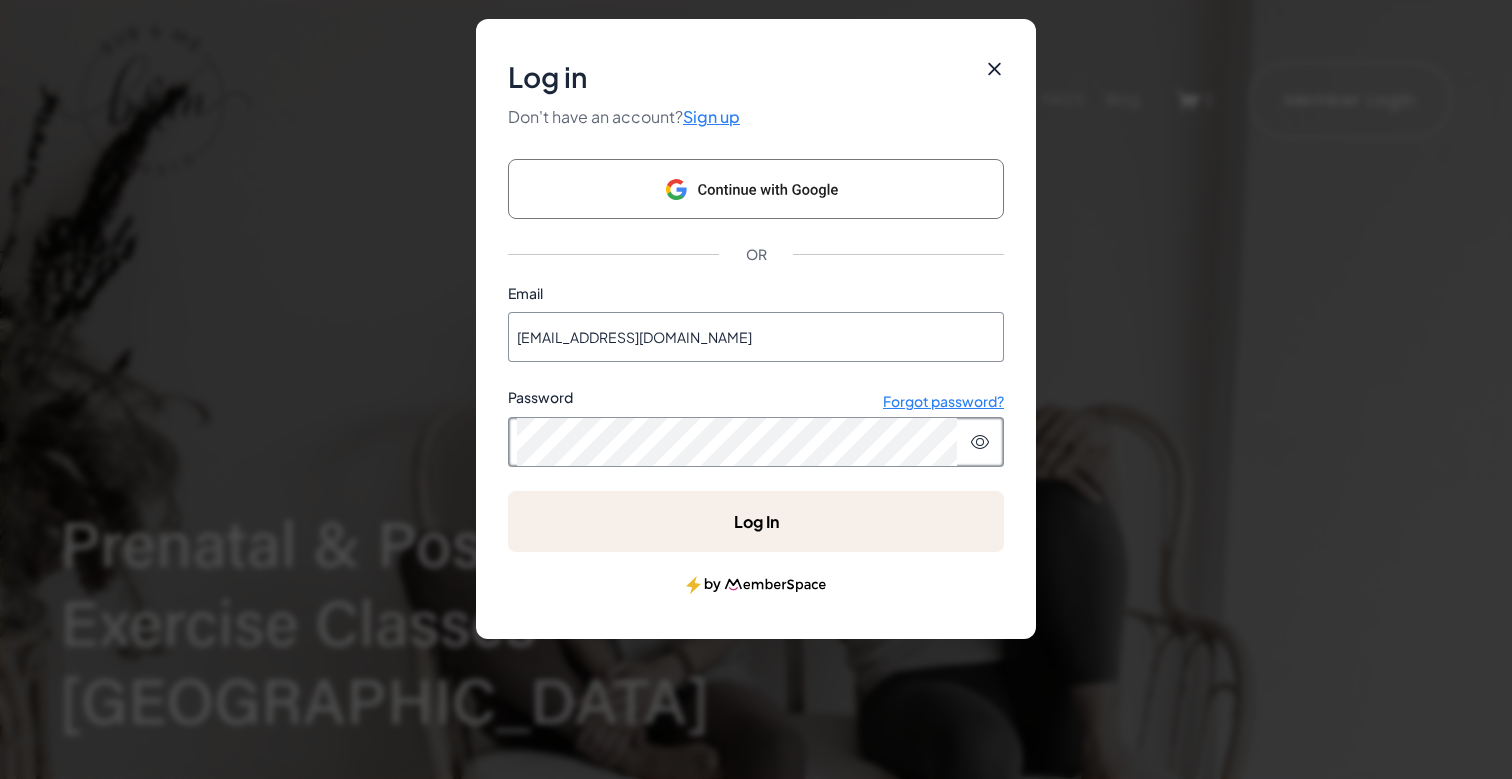 click at bounding box center (508, 552) 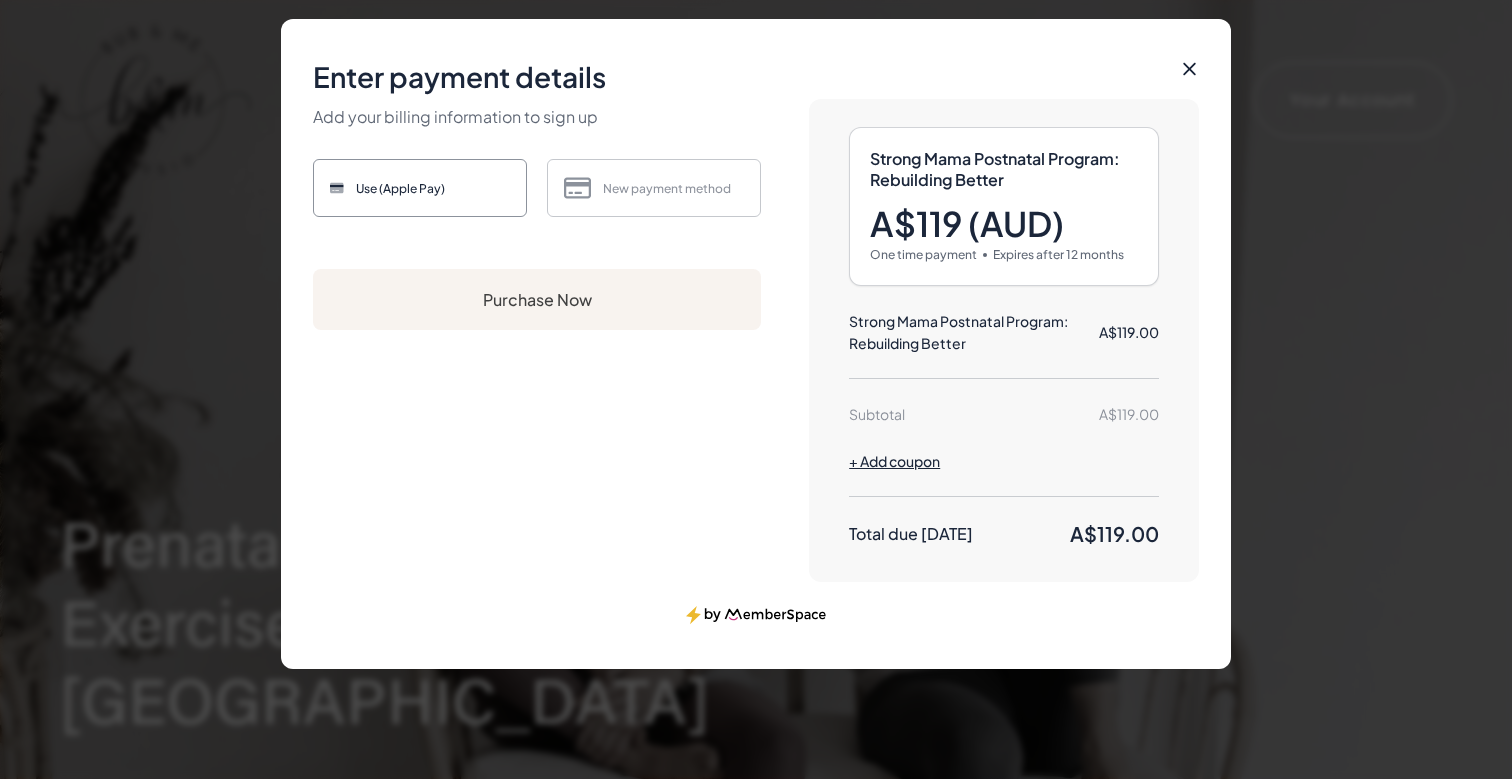 click on "Purchase Now" 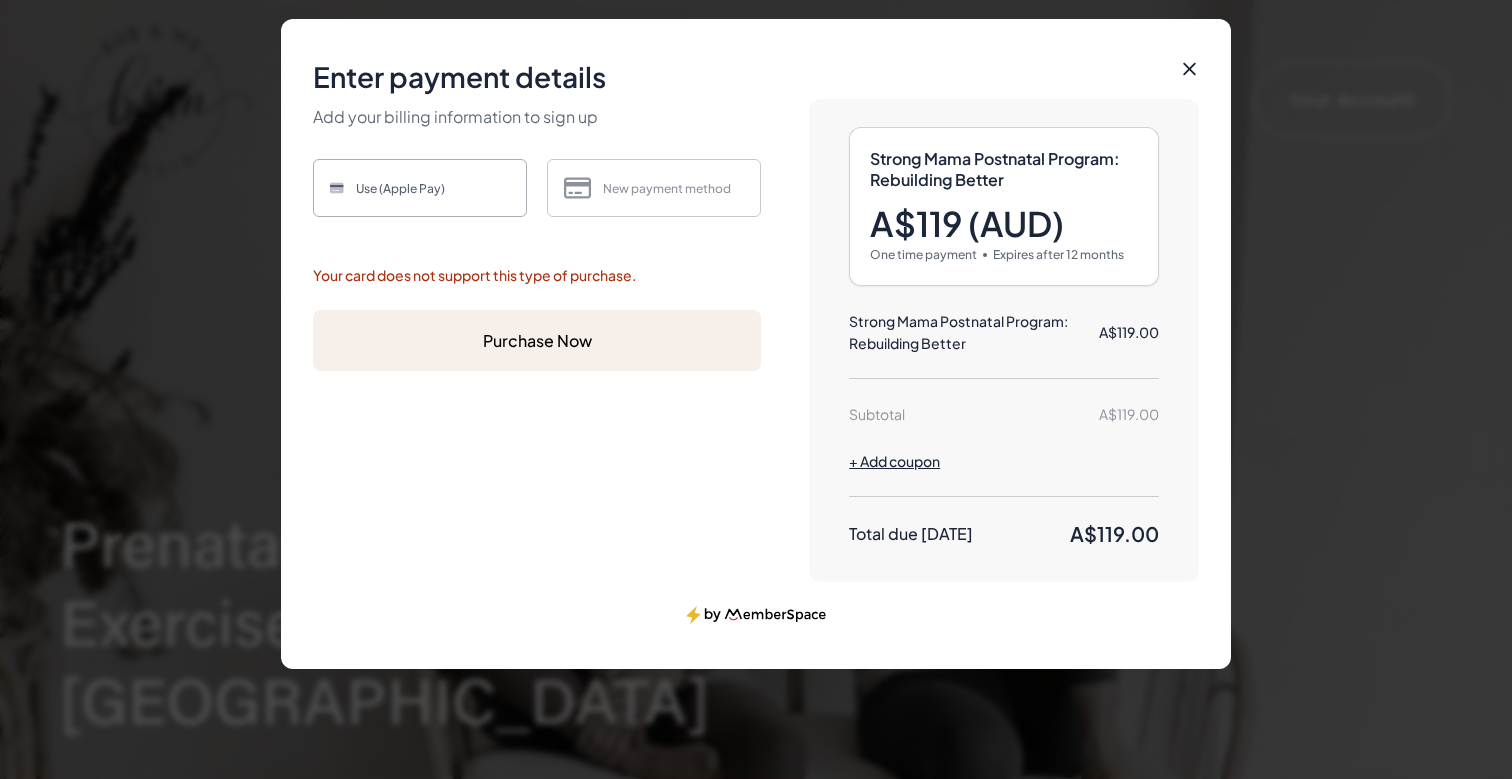 click on "Use (Apple Pay)" at bounding box center [420, 188] 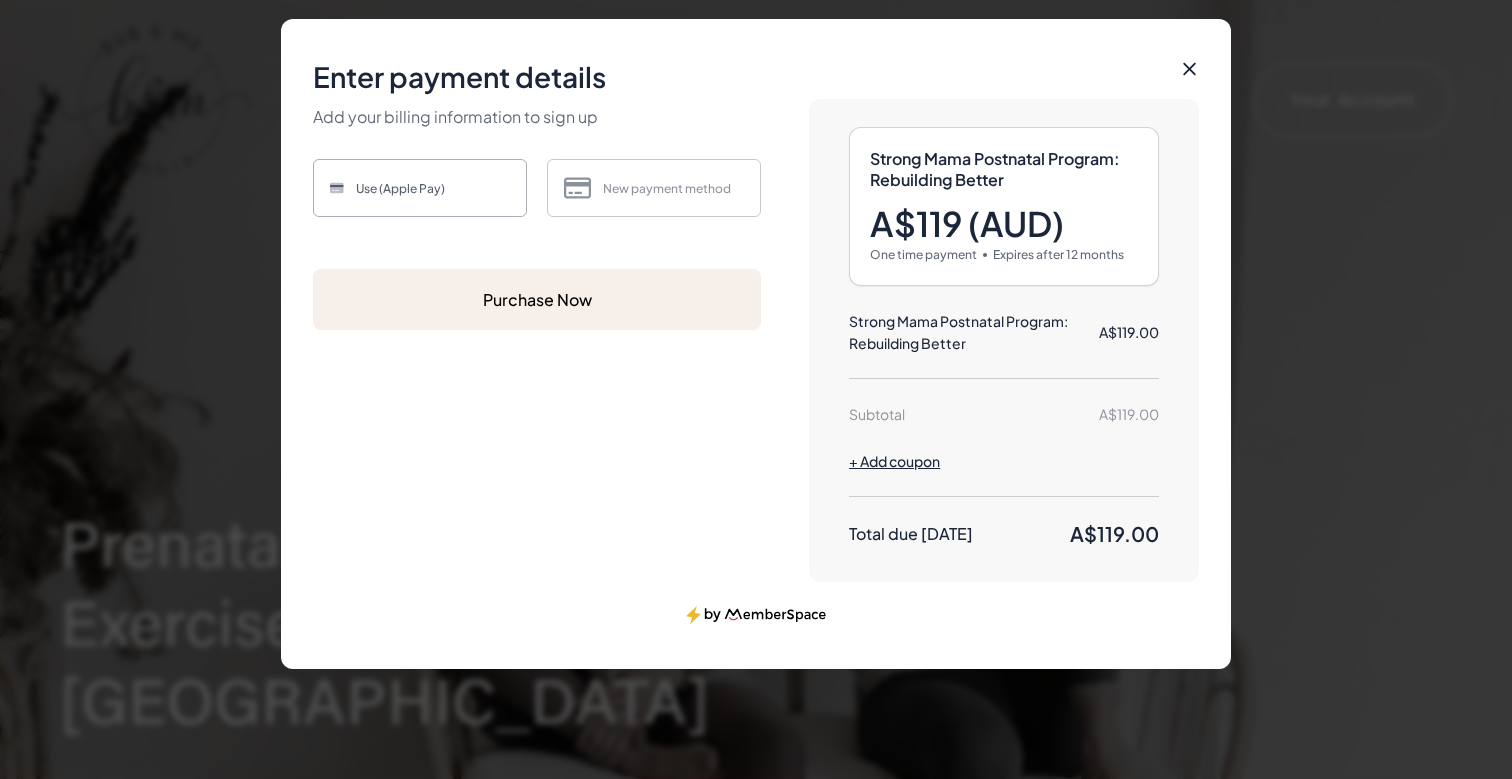 click on "Use (Apple Pay)" at bounding box center (400, 188) 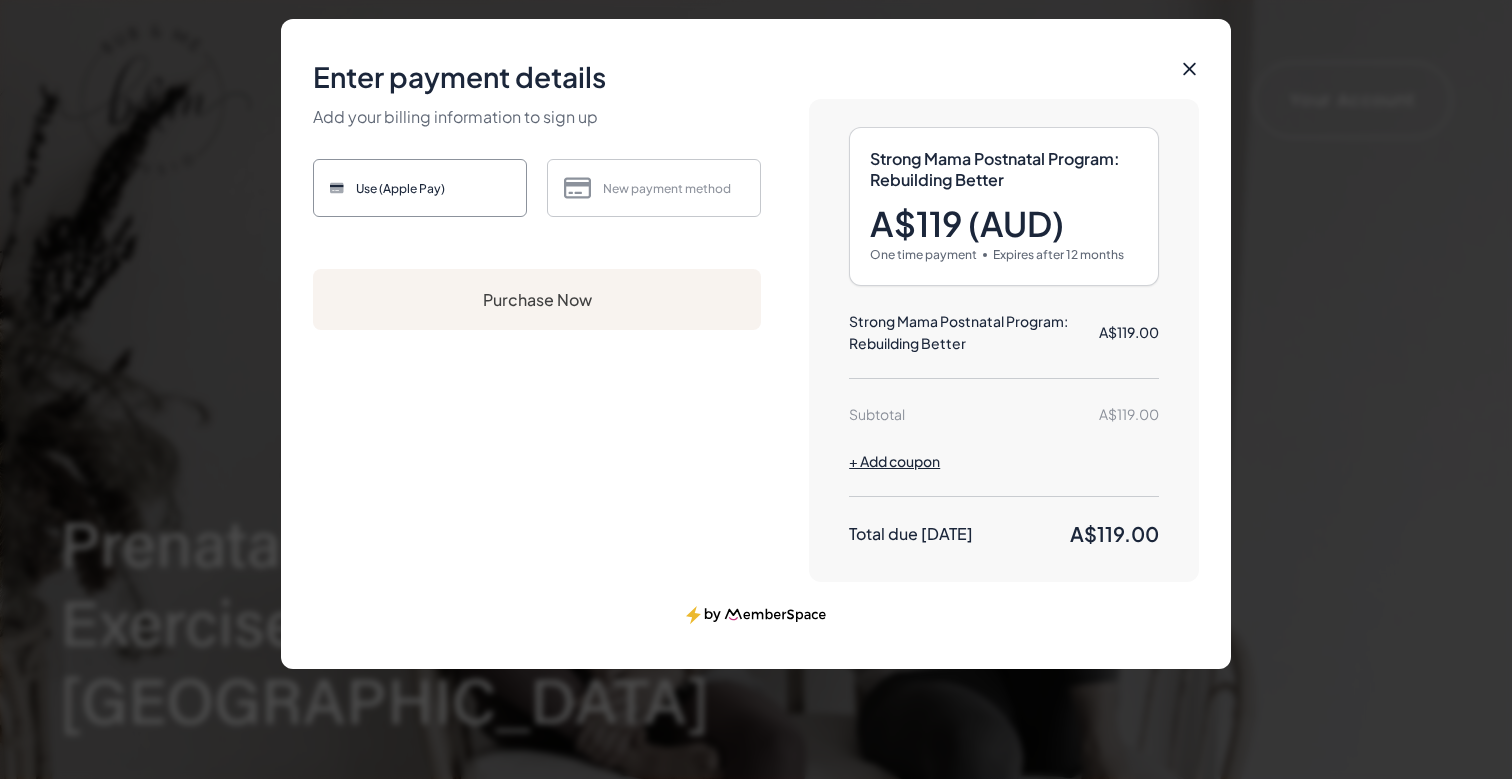 click on "Purchase Now" at bounding box center [537, 299] 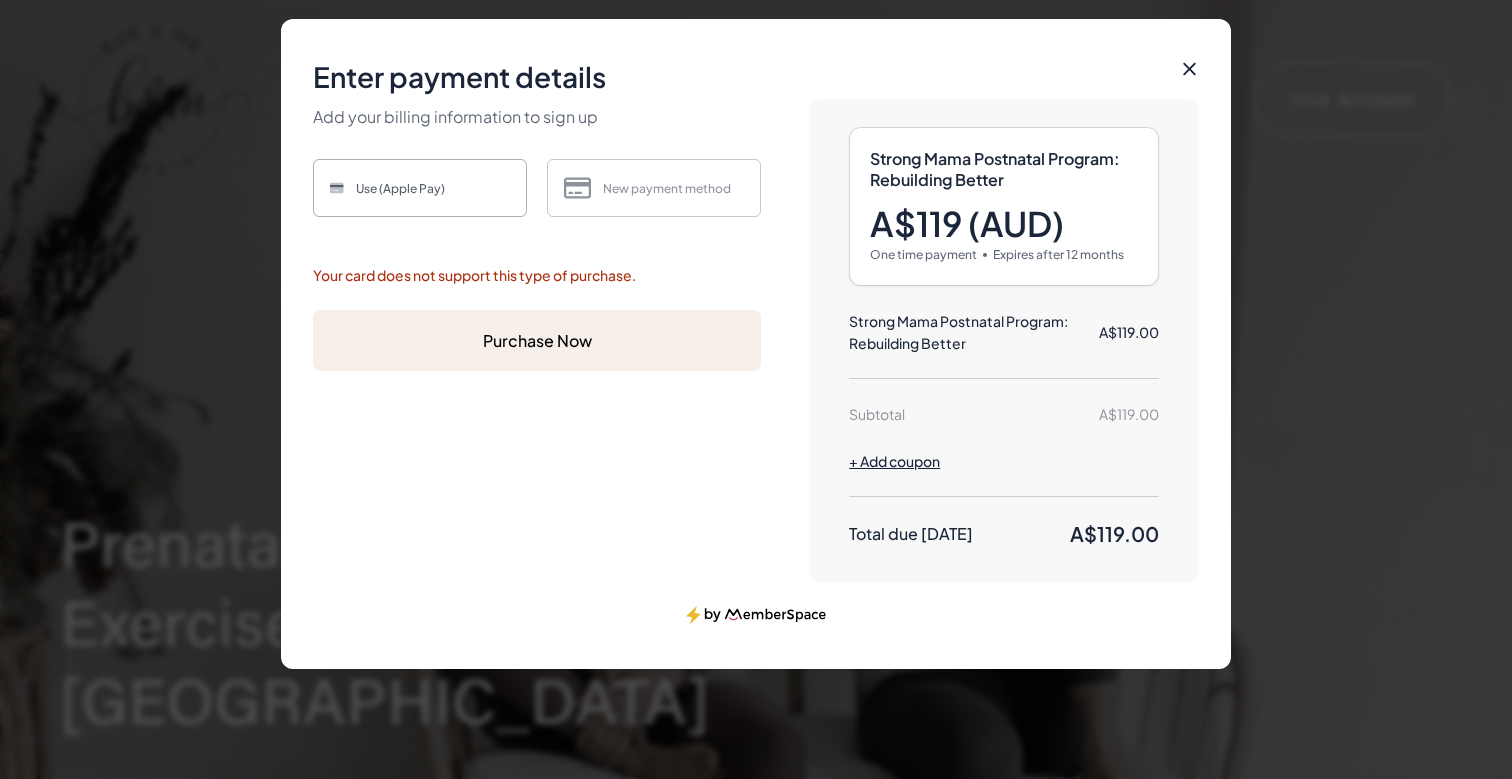 click on "Use (Apple Pay)" at bounding box center [420, 188] 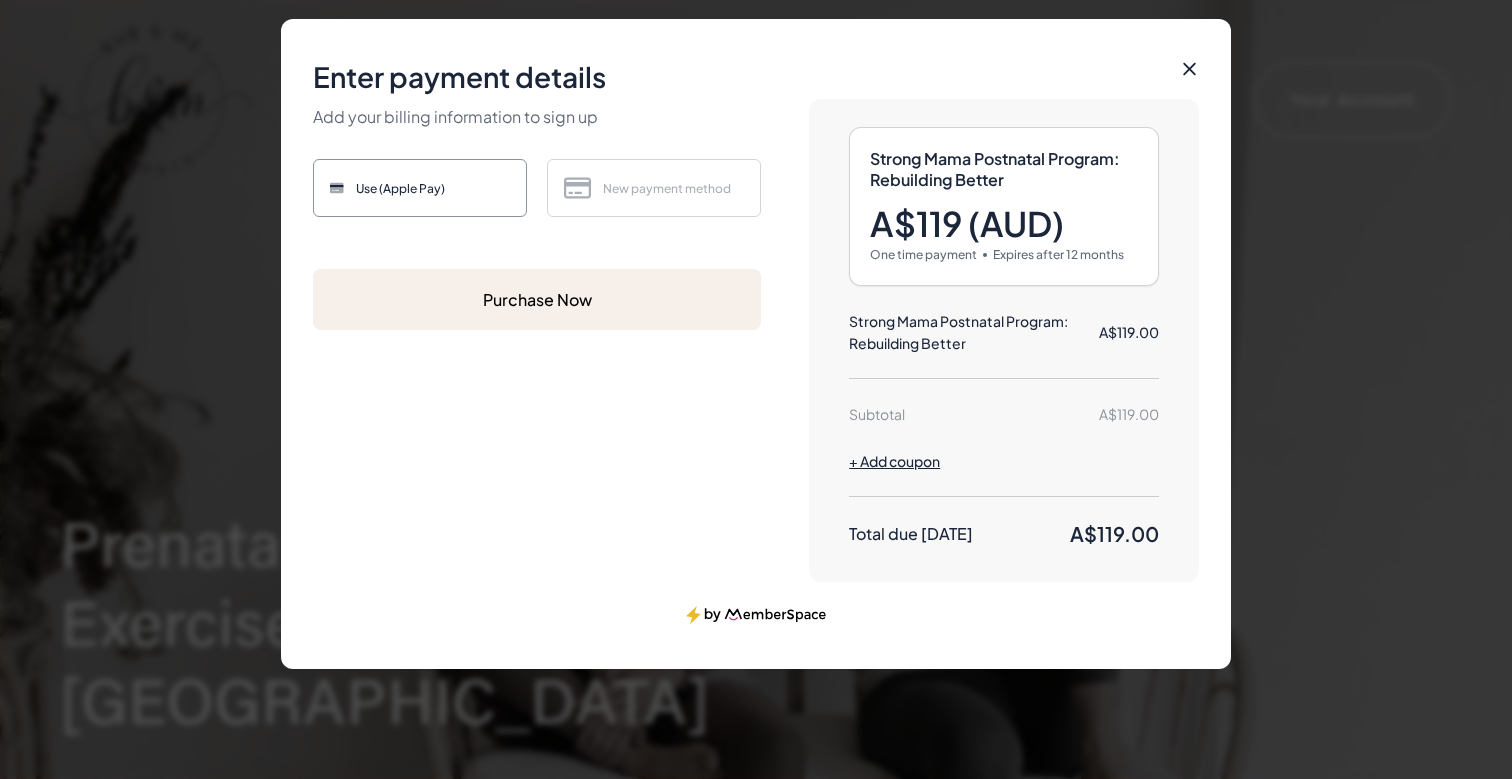 click on "New payment method" at bounding box center [654, 188] 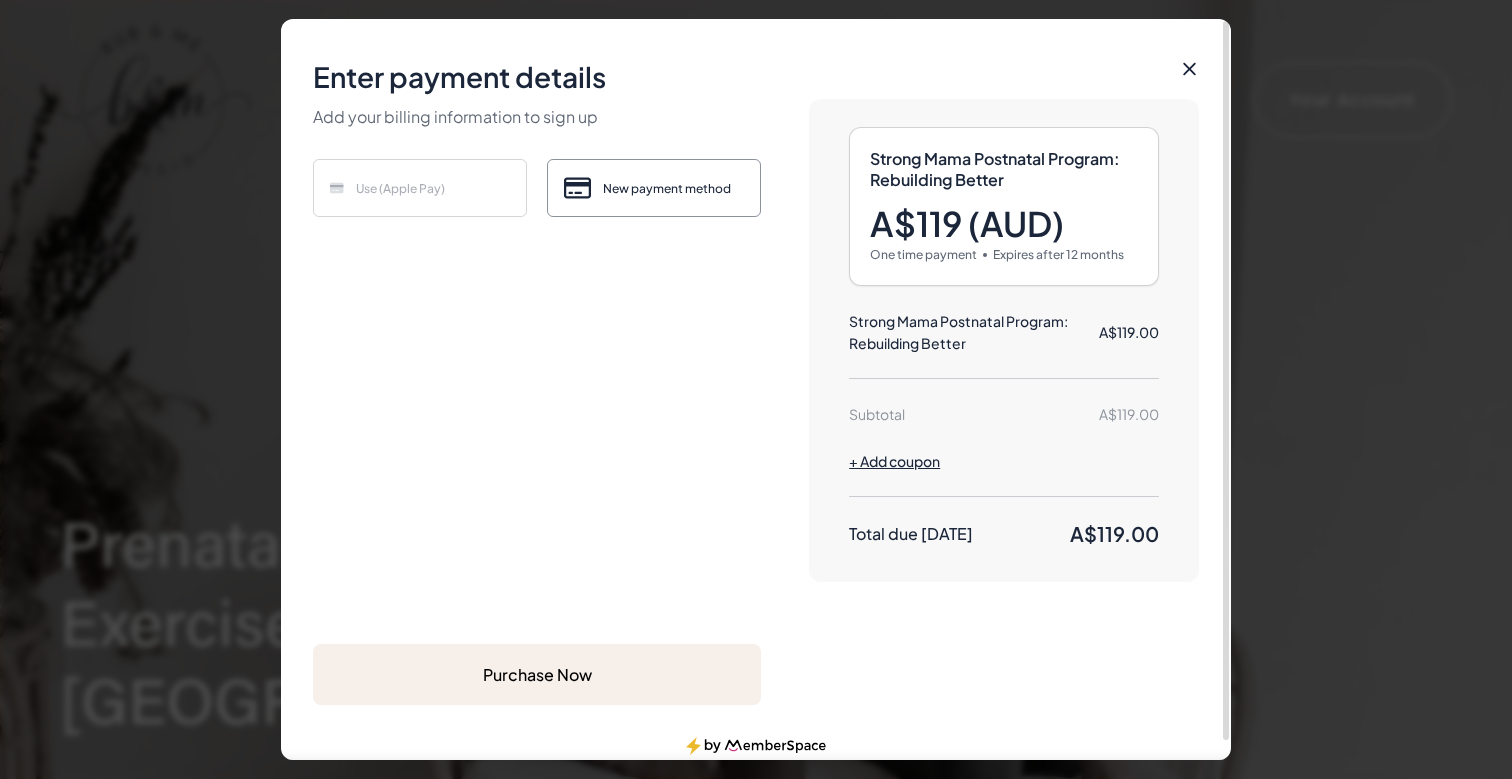 click on "Use (Apple Pay)" at bounding box center (420, 188) 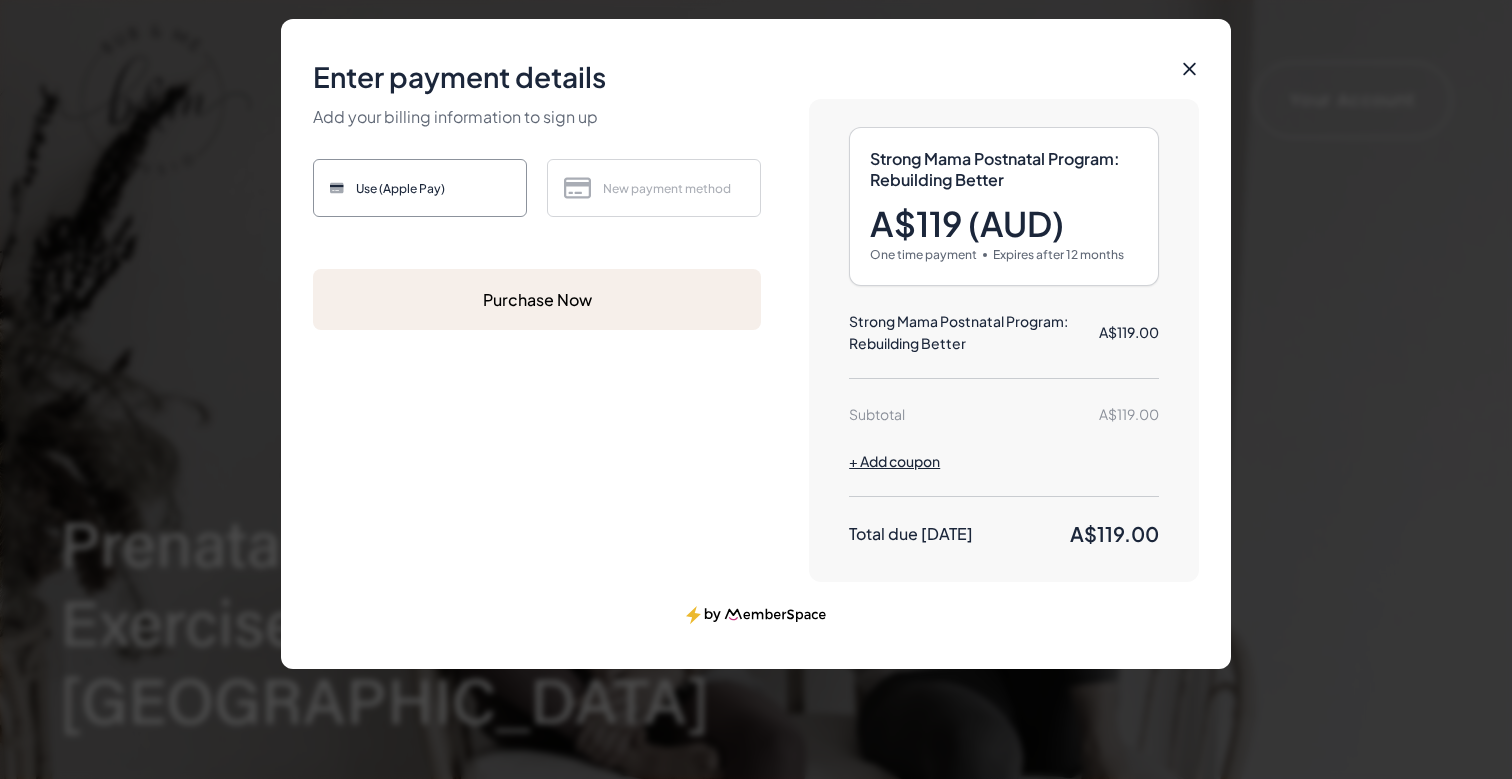 click on "New payment method" at bounding box center (654, 188) 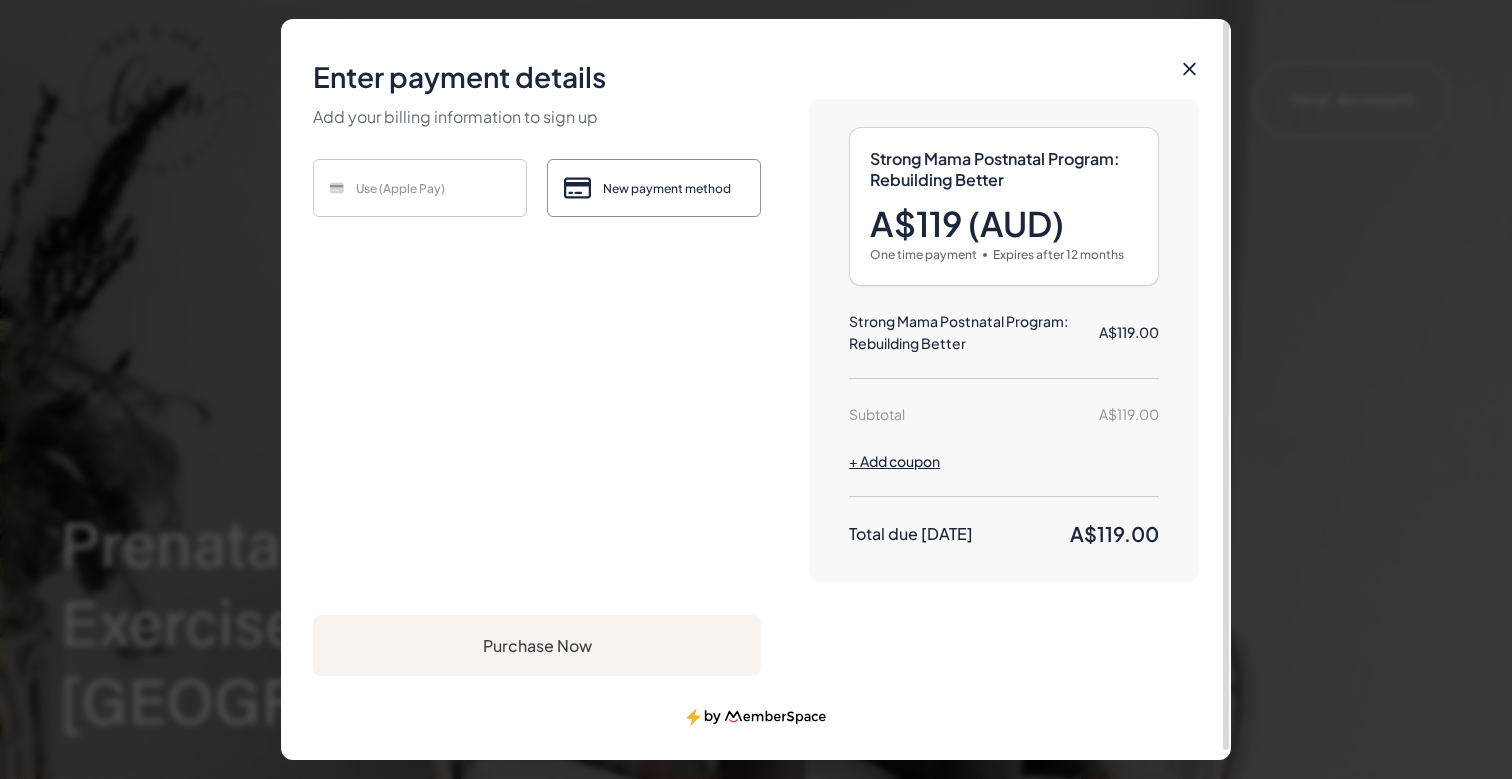 click on "Purchase Now" at bounding box center [537, 645] 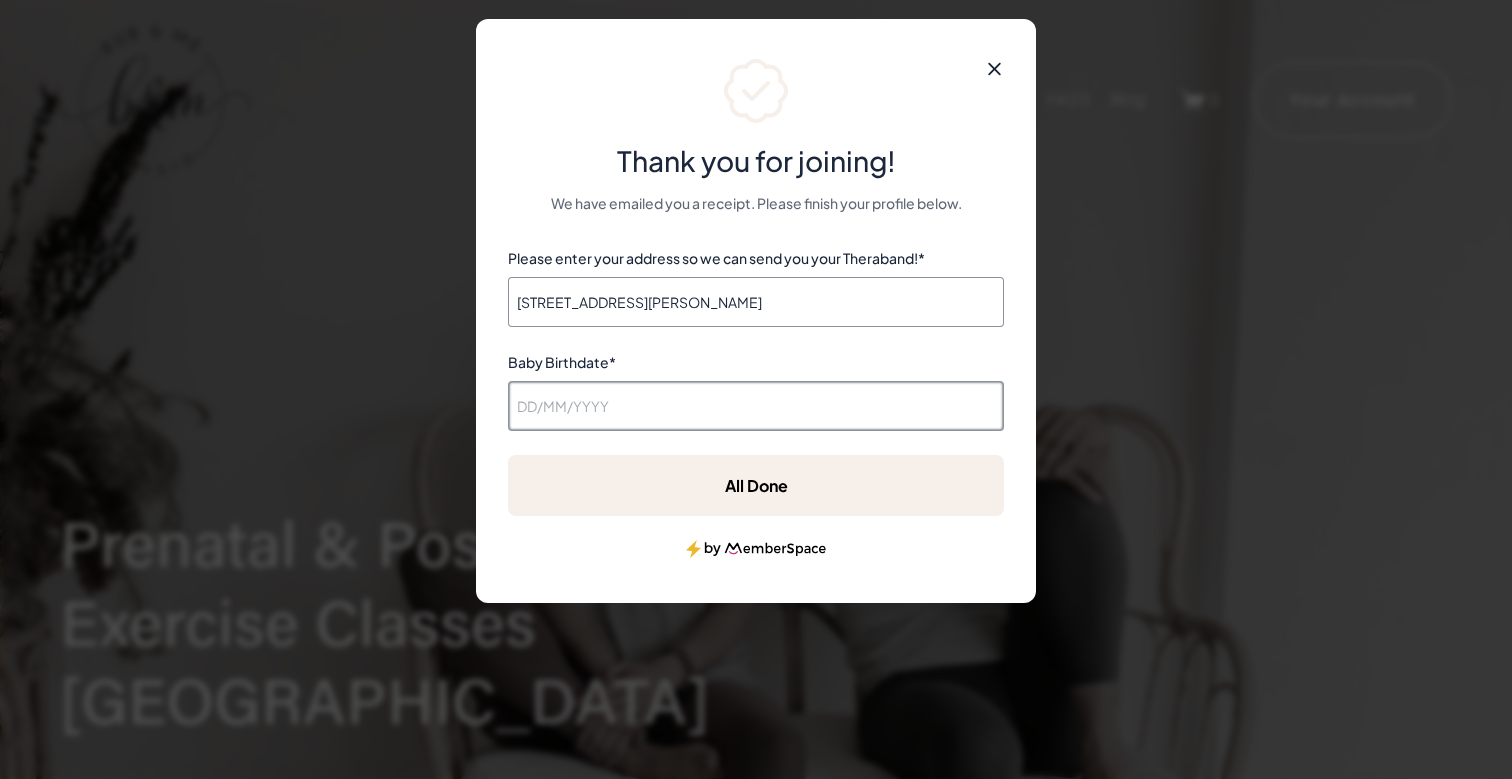 click on "Baby Birthdate *" at bounding box center (756, 406) 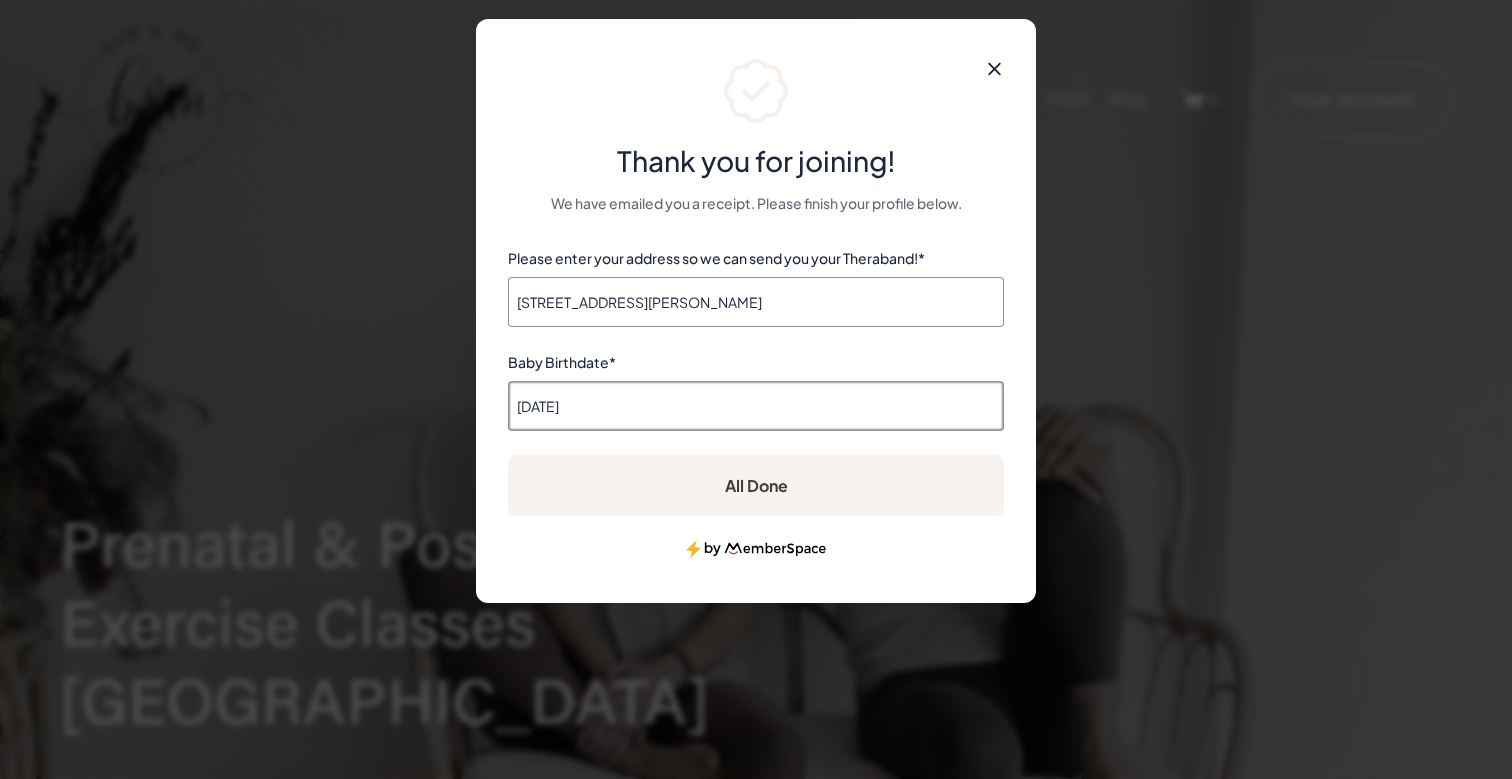type on "17/01/2025" 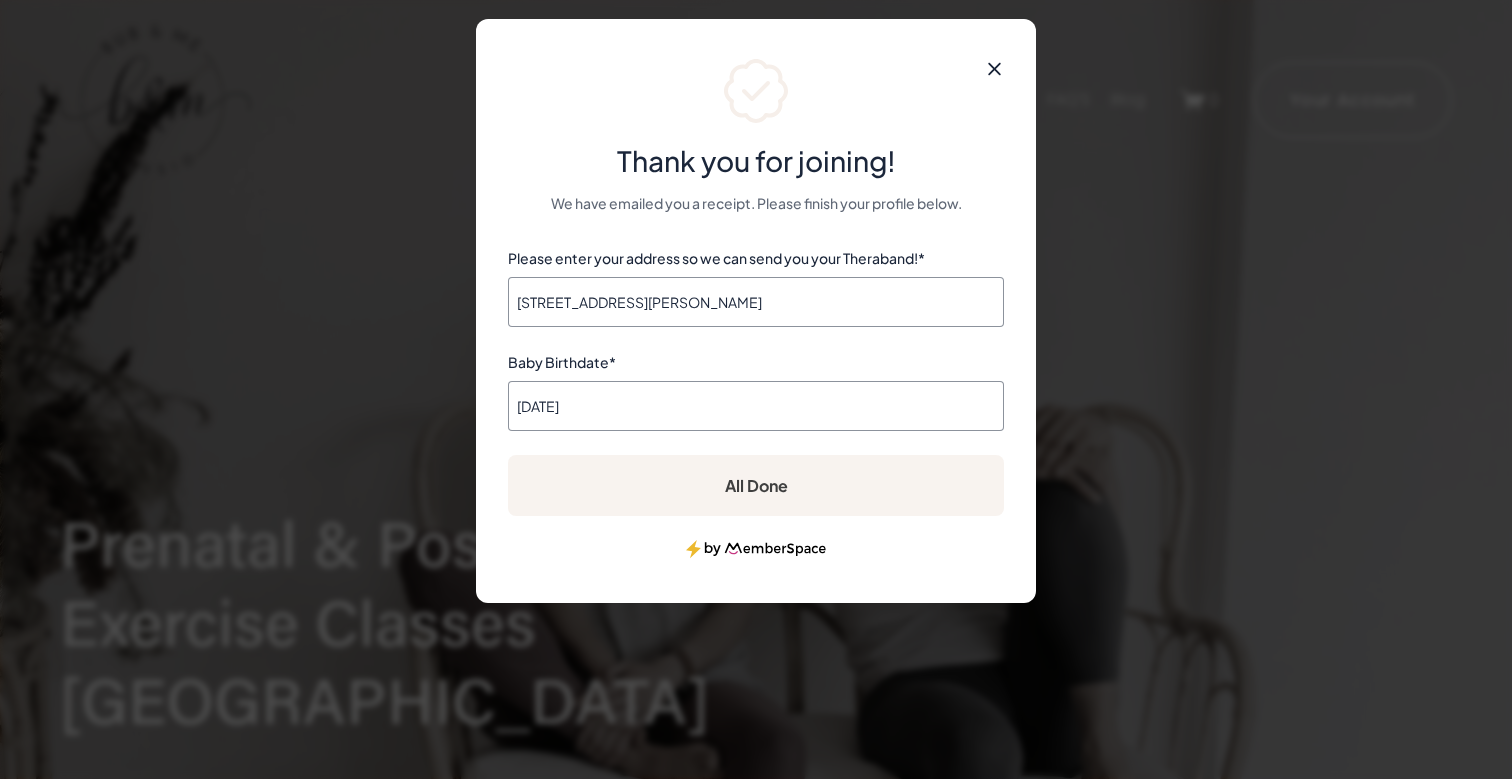 click on "All Done" at bounding box center [756, 485] 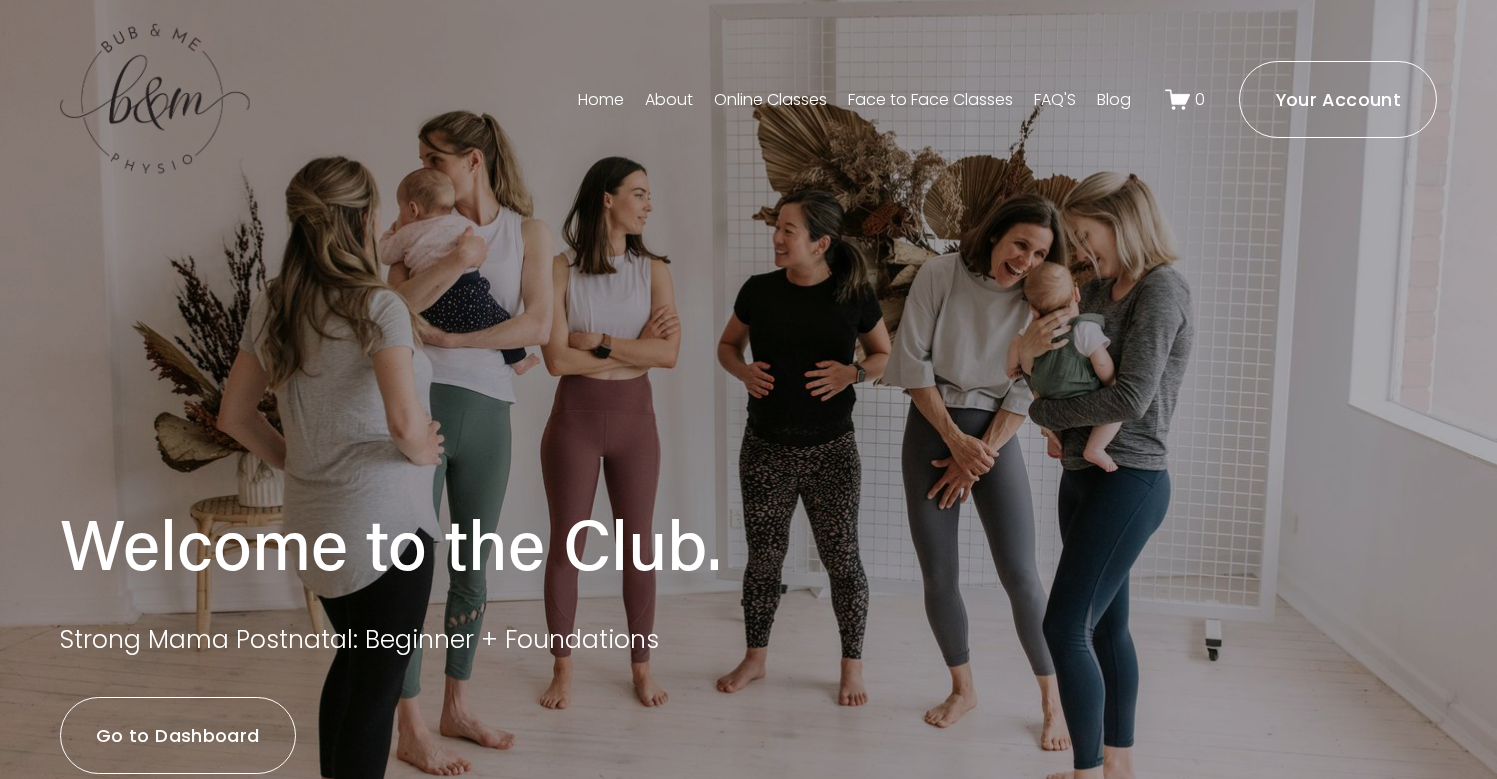 scroll, scrollTop: 0, scrollLeft: 0, axis: both 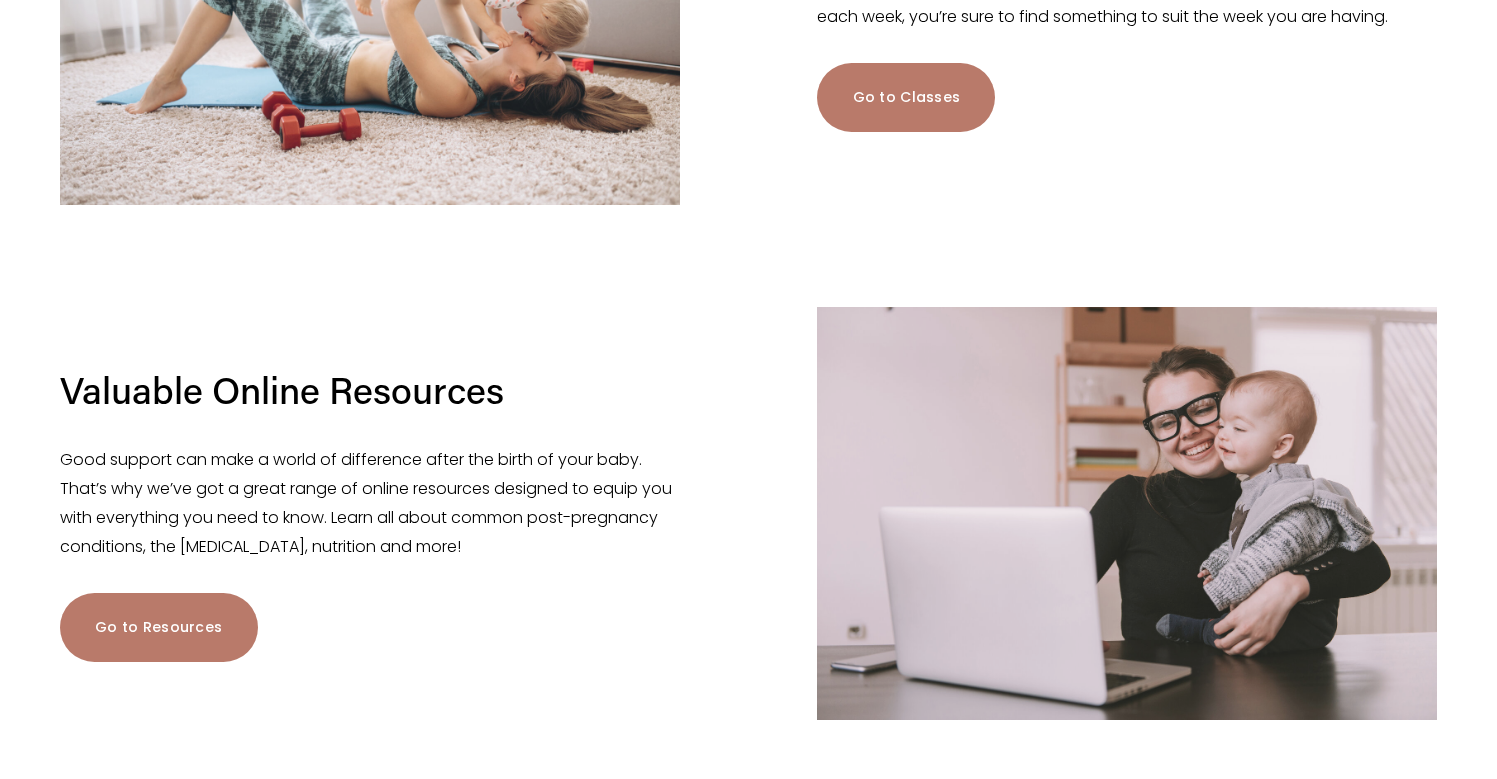 click on "Go to Classes" at bounding box center (906, 97) 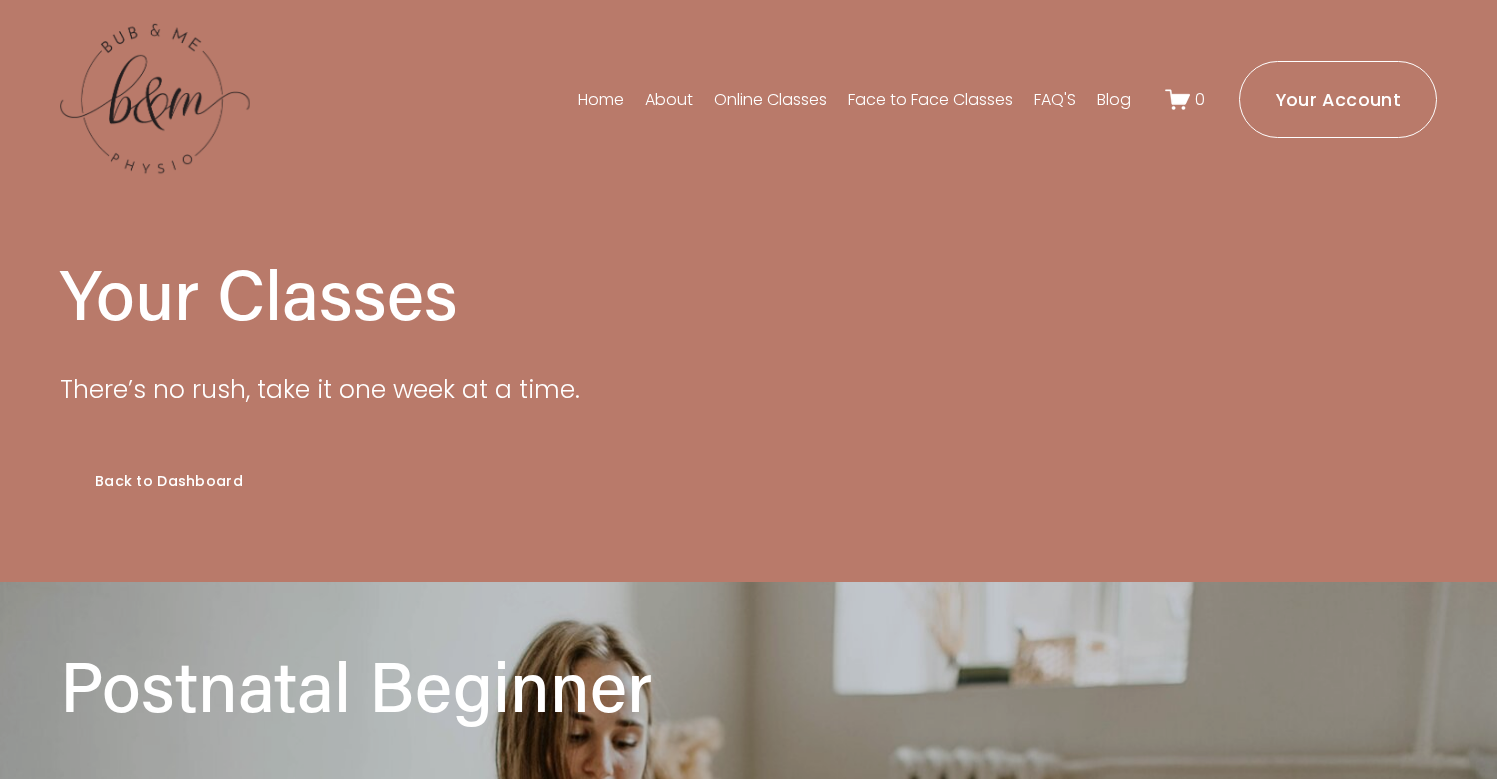 scroll, scrollTop: 0, scrollLeft: 0, axis: both 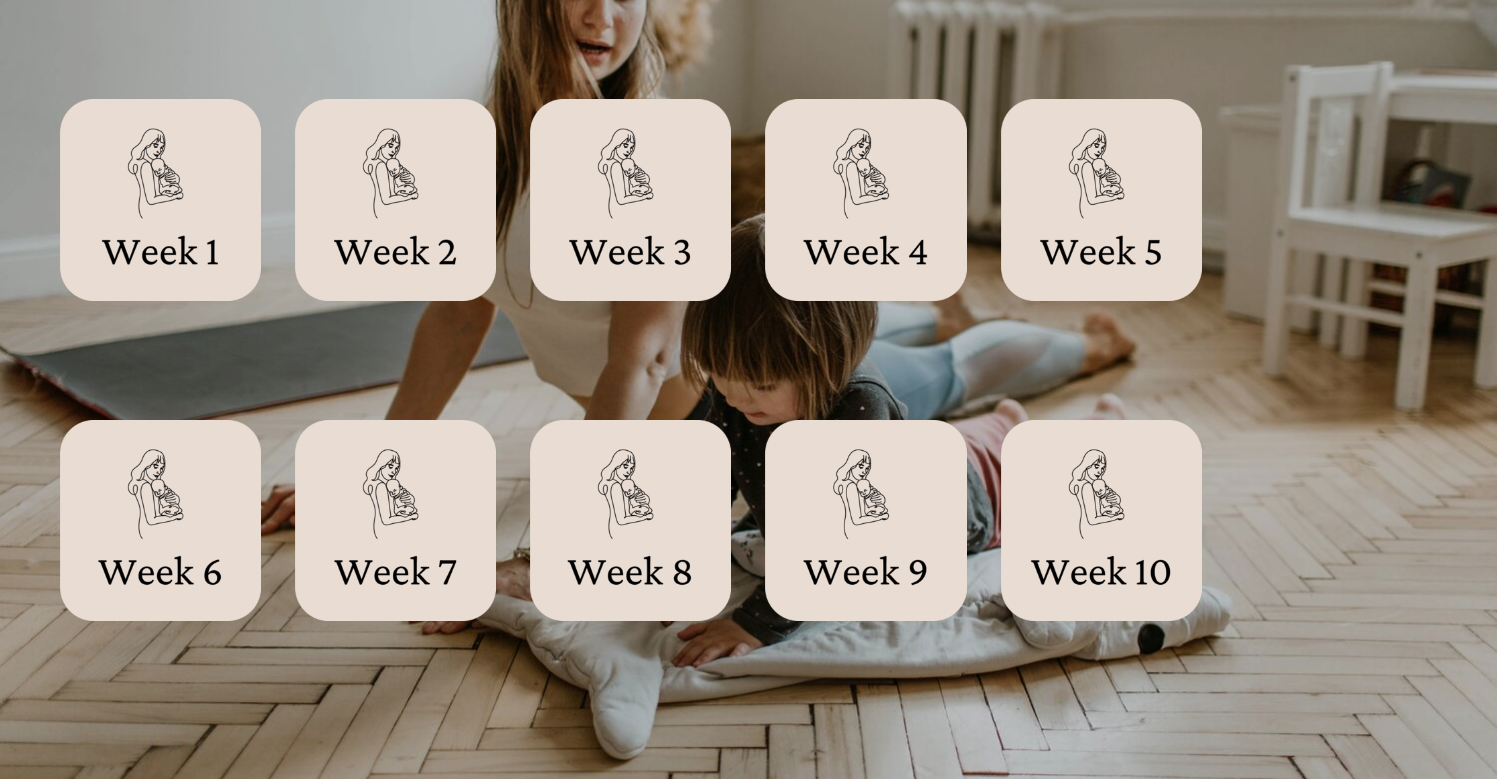 click at bounding box center [160, 199] 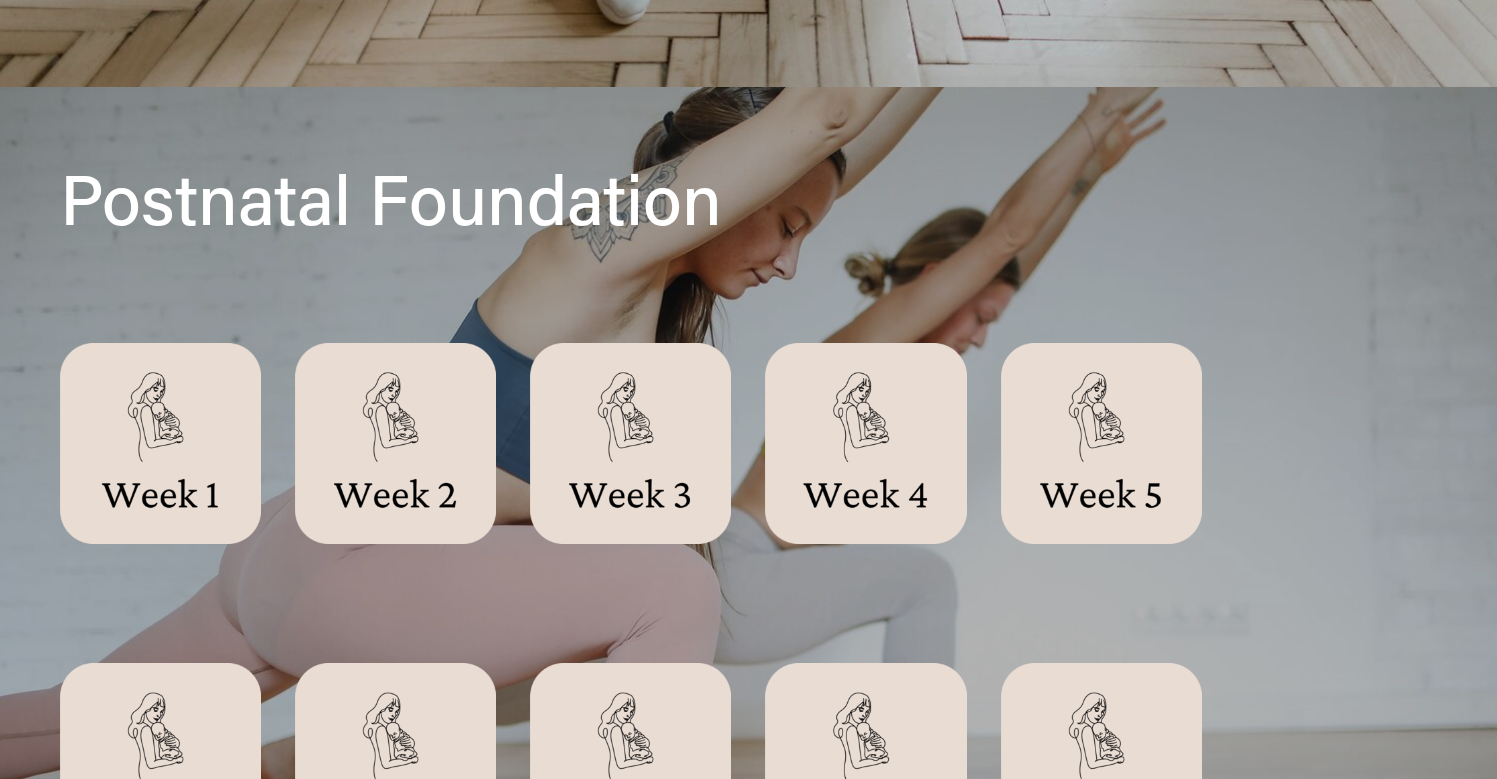 scroll, scrollTop: 1490, scrollLeft: 0, axis: vertical 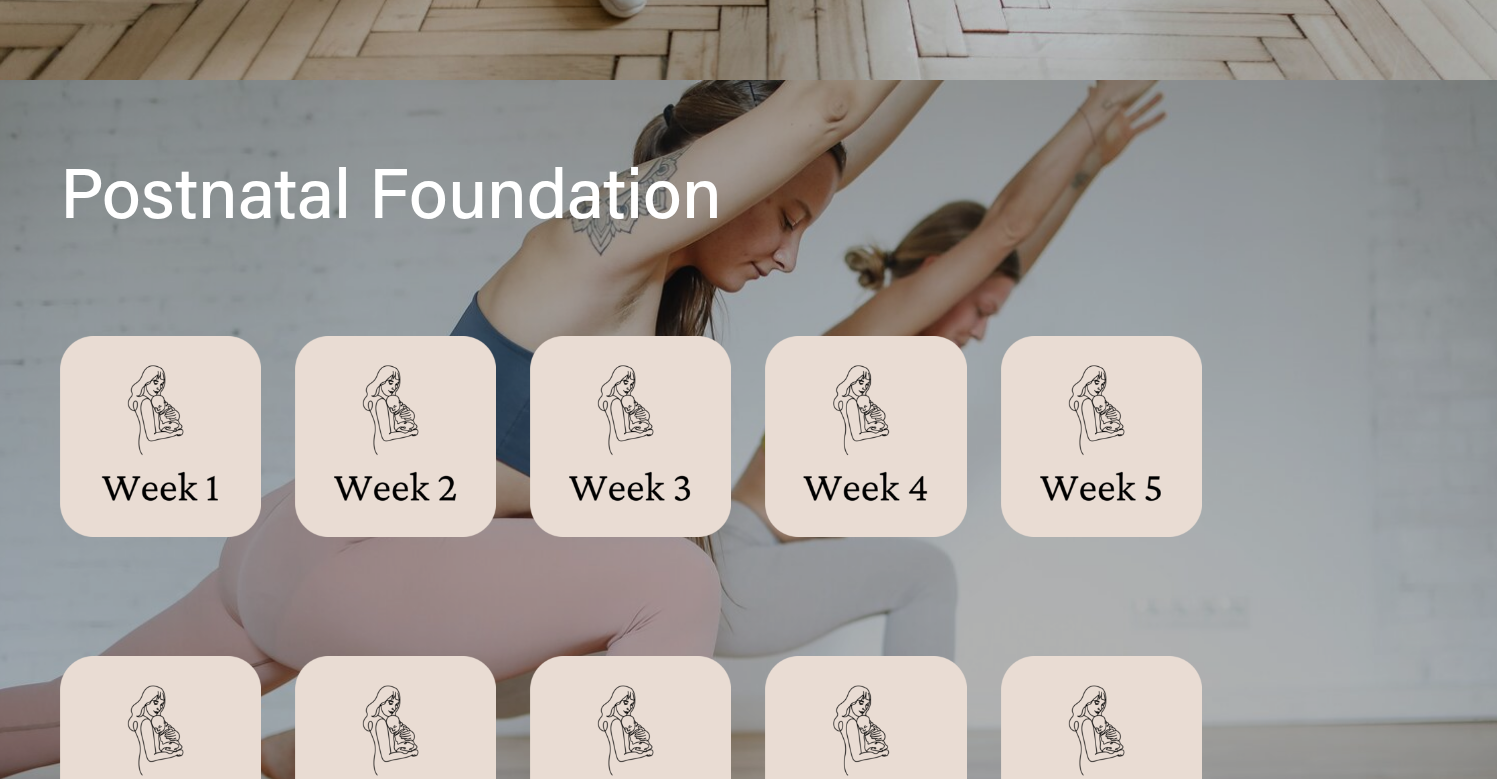 click at bounding box center [160, 436] 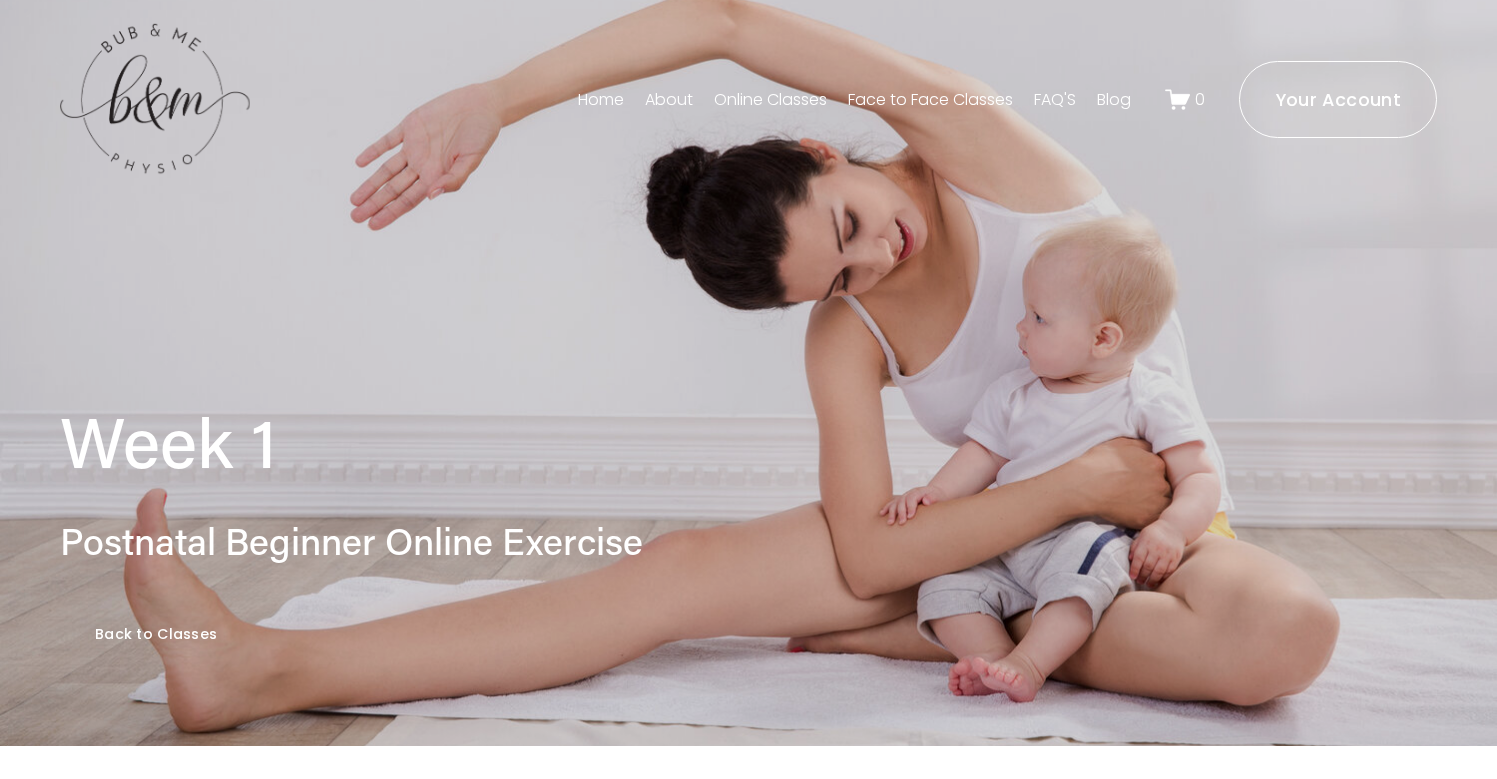 scroll, scrollTop: 0, scrollLeft: 0, axis: both 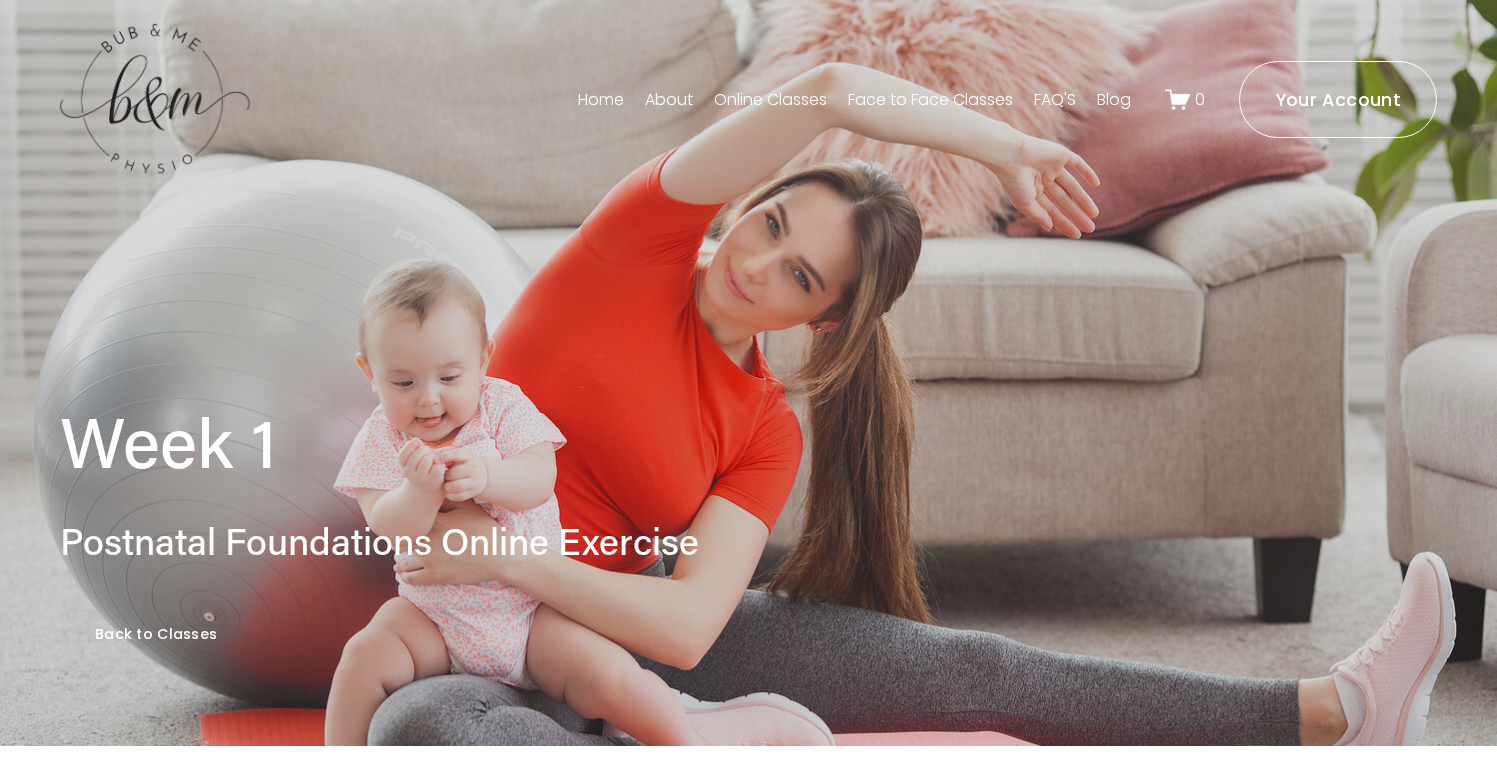click on "FAQ'S" at bounding box center (1055, 100) 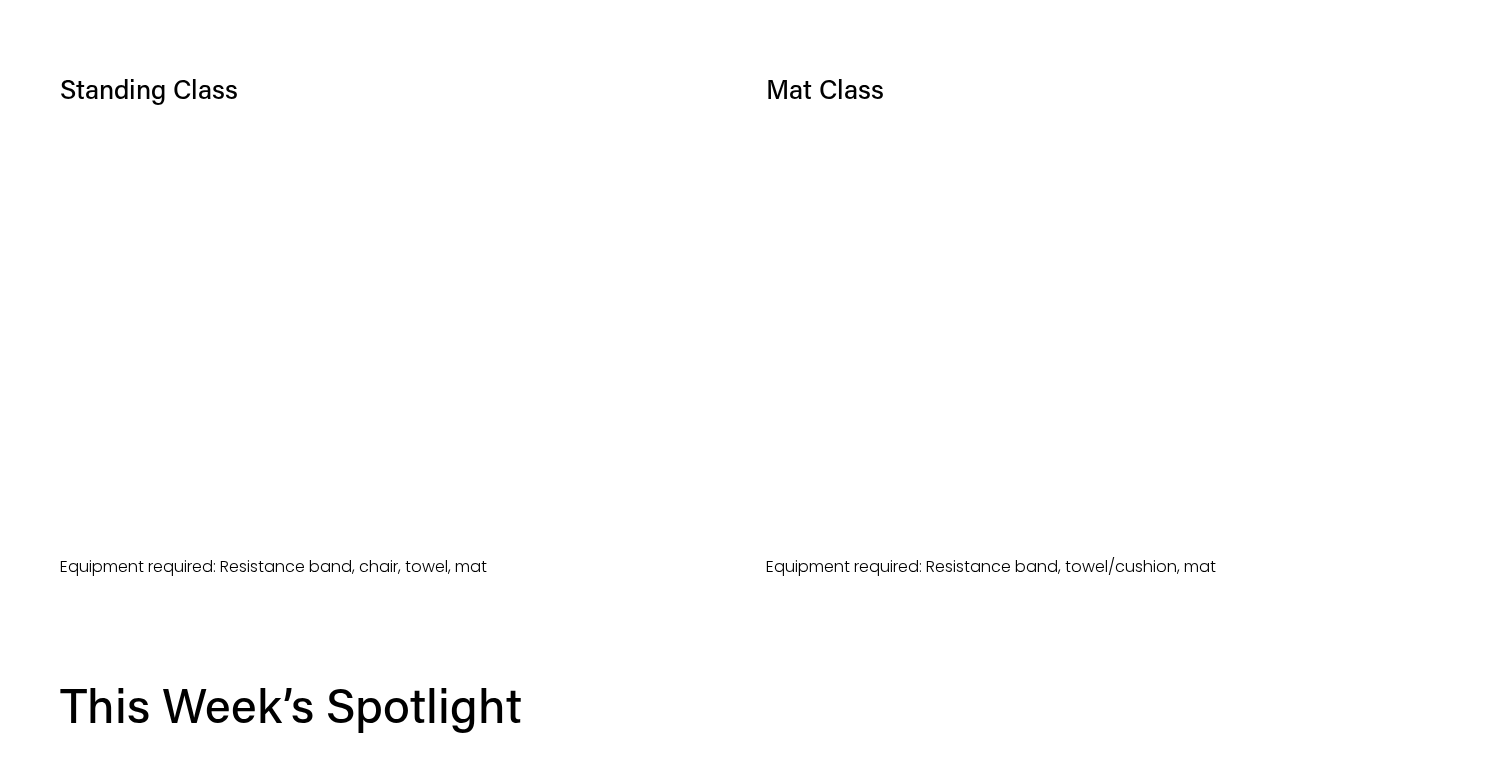 scroll, scrollTop: 1326, scrollLeft: 0, axis: vertical 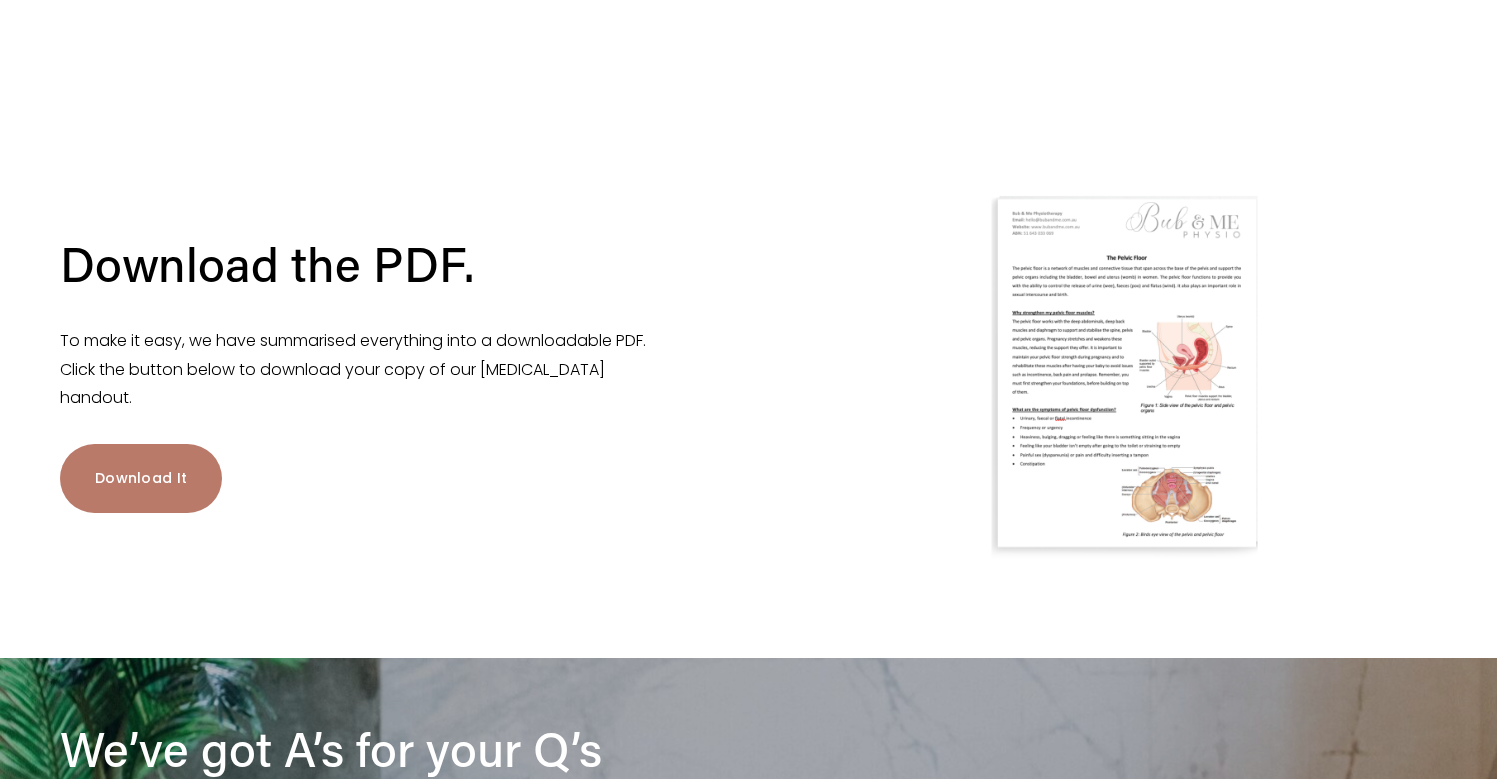 click on "Download It" at bounding box center [141, 478] 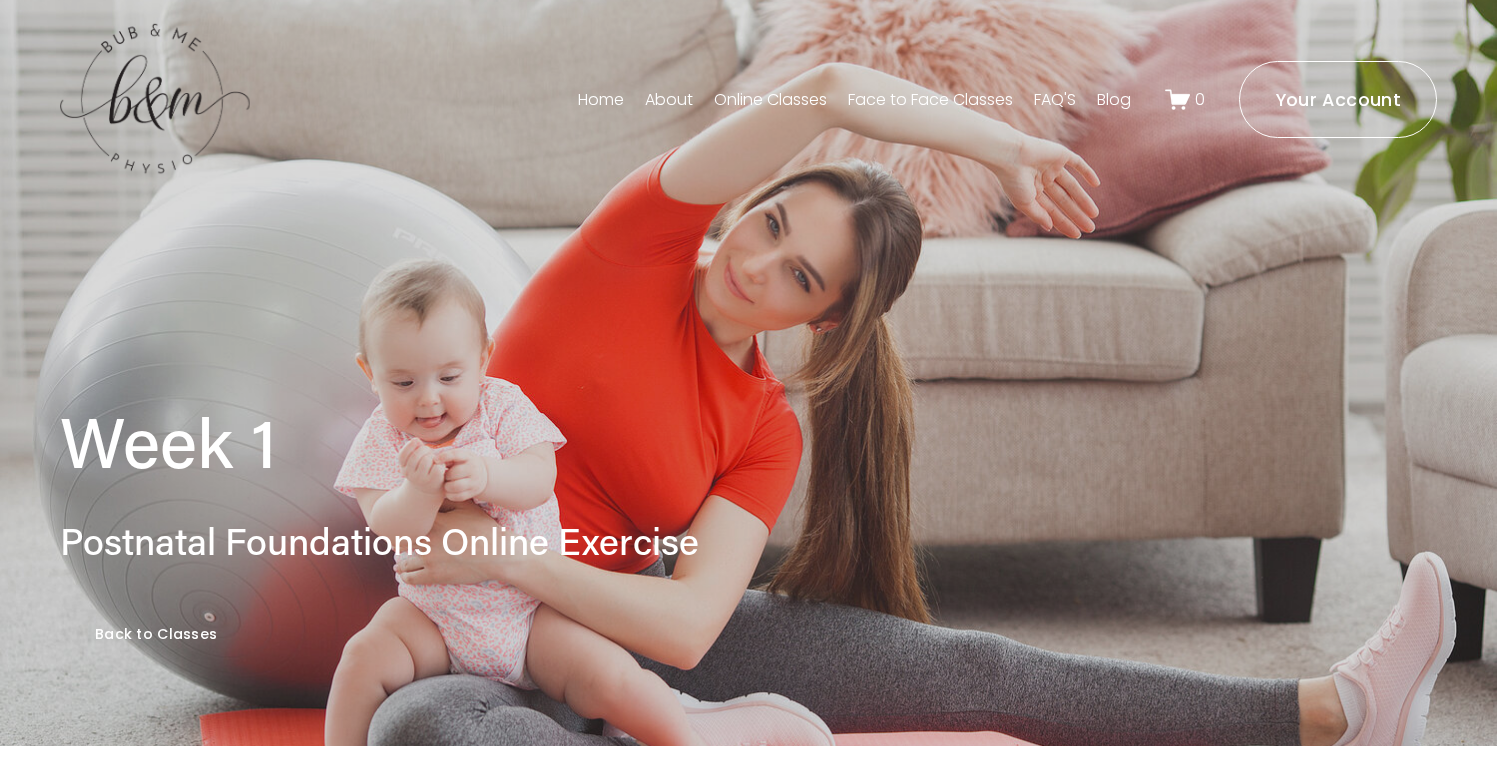 scroll, scrollTop: 0, scrollLeft: 0, axis: both 